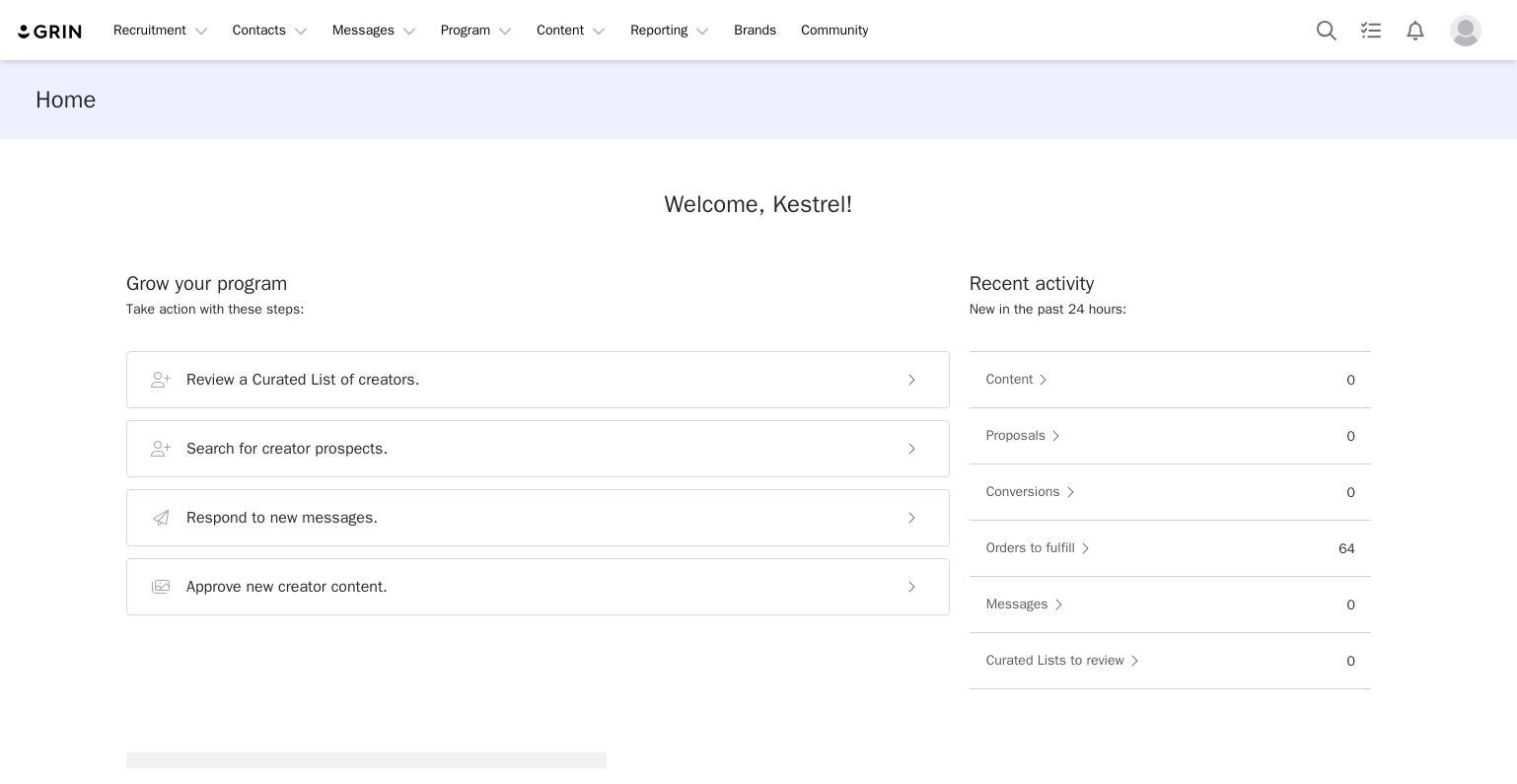 scroll, scrollTop: 0, scrollLeft: 0, axis: both 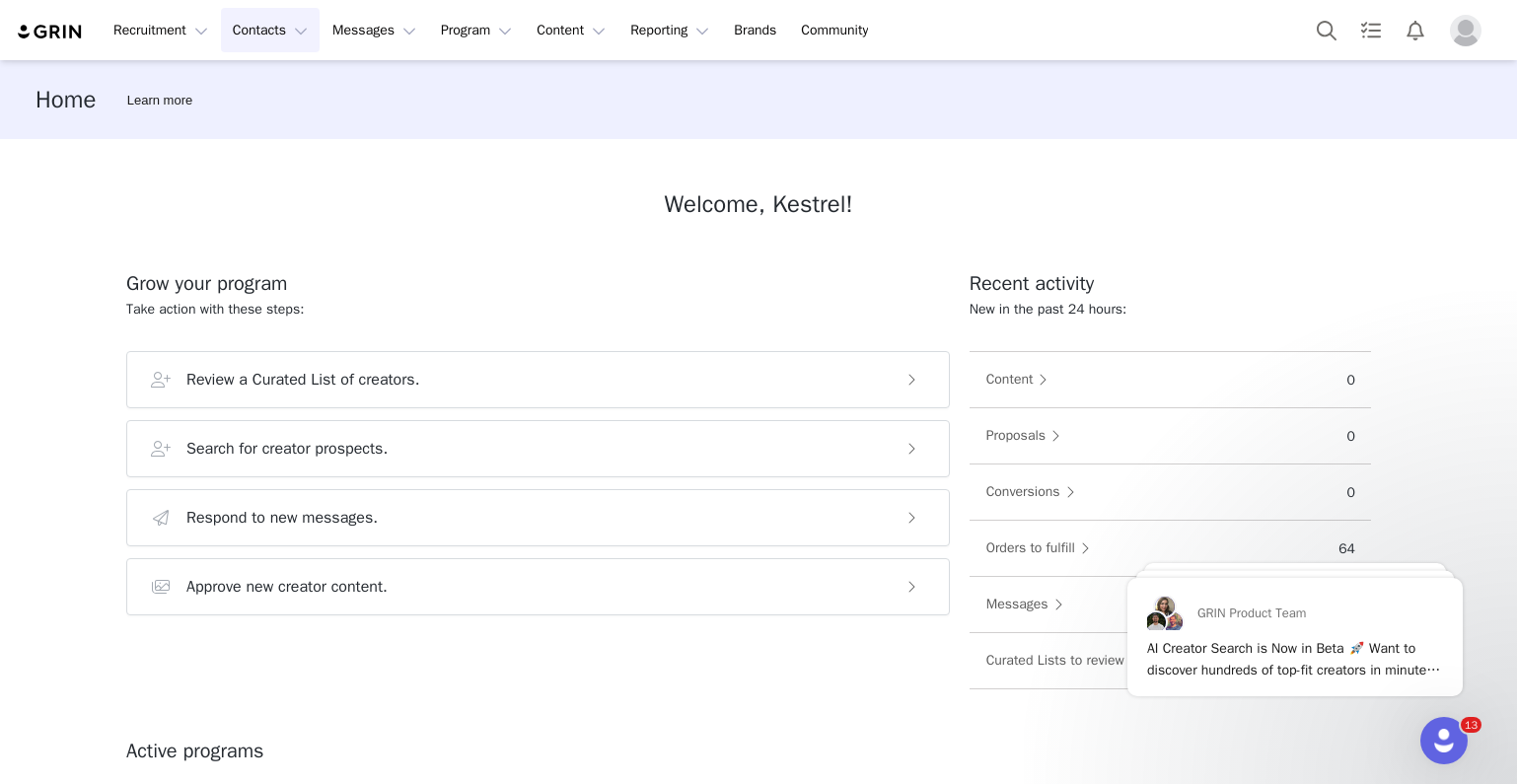 click on "Contacts Contacts" at bounding box center (270, 30) 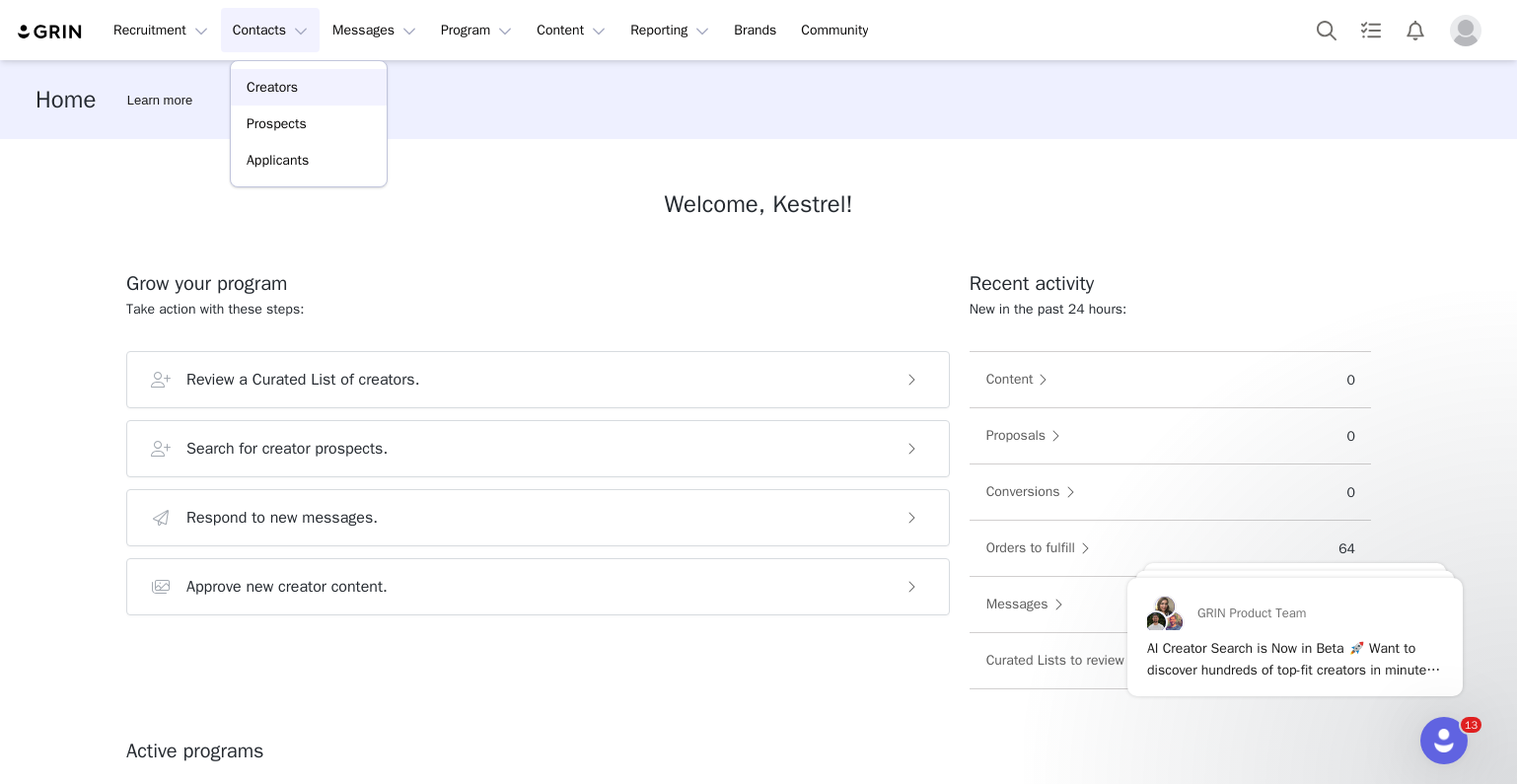 click on "Creators" at bounding box center [309, 87] 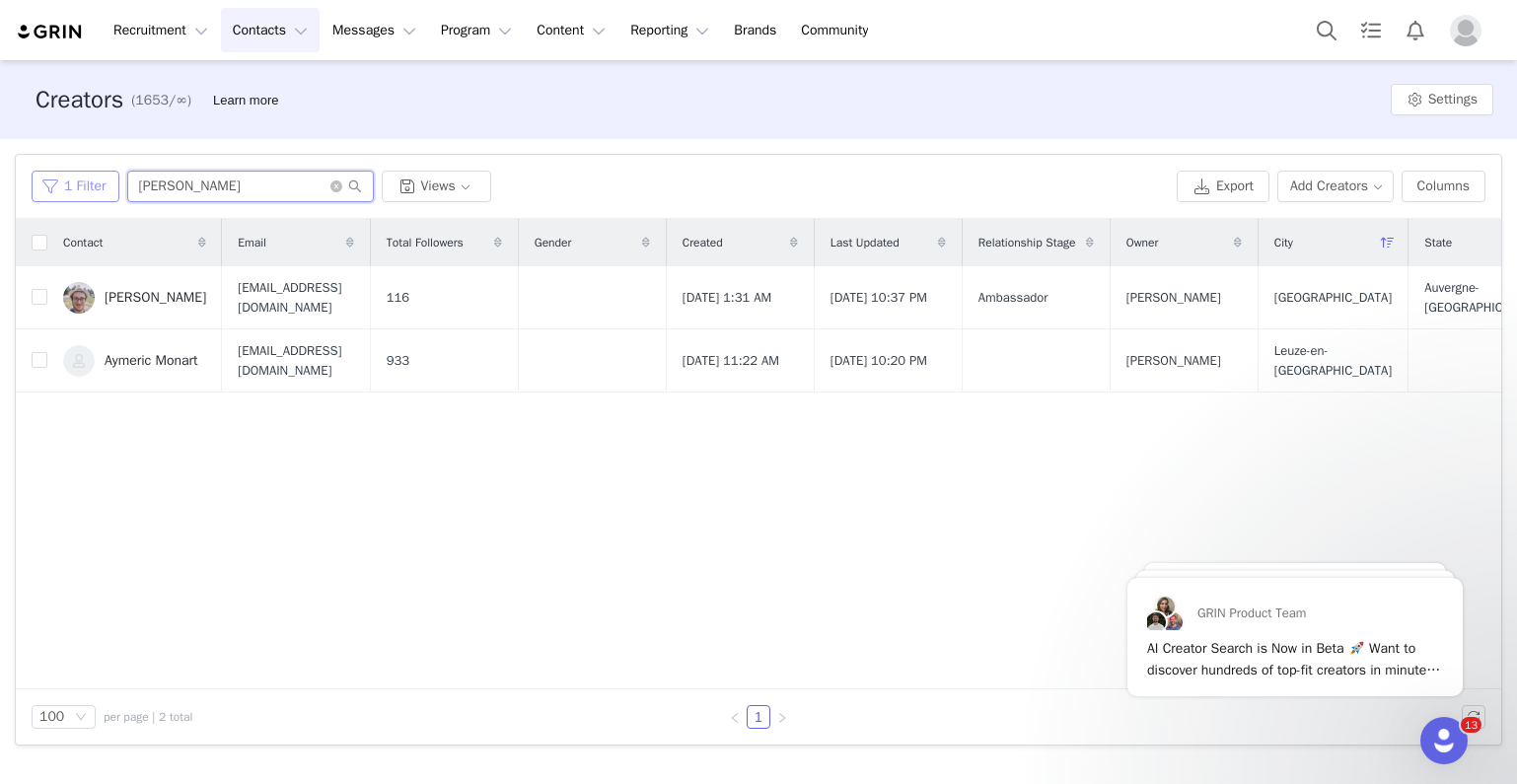 drag, startPoint x: 210, startPoint y: 178, endPoint x: 98, endPoint y: 175, distance: 112.04017 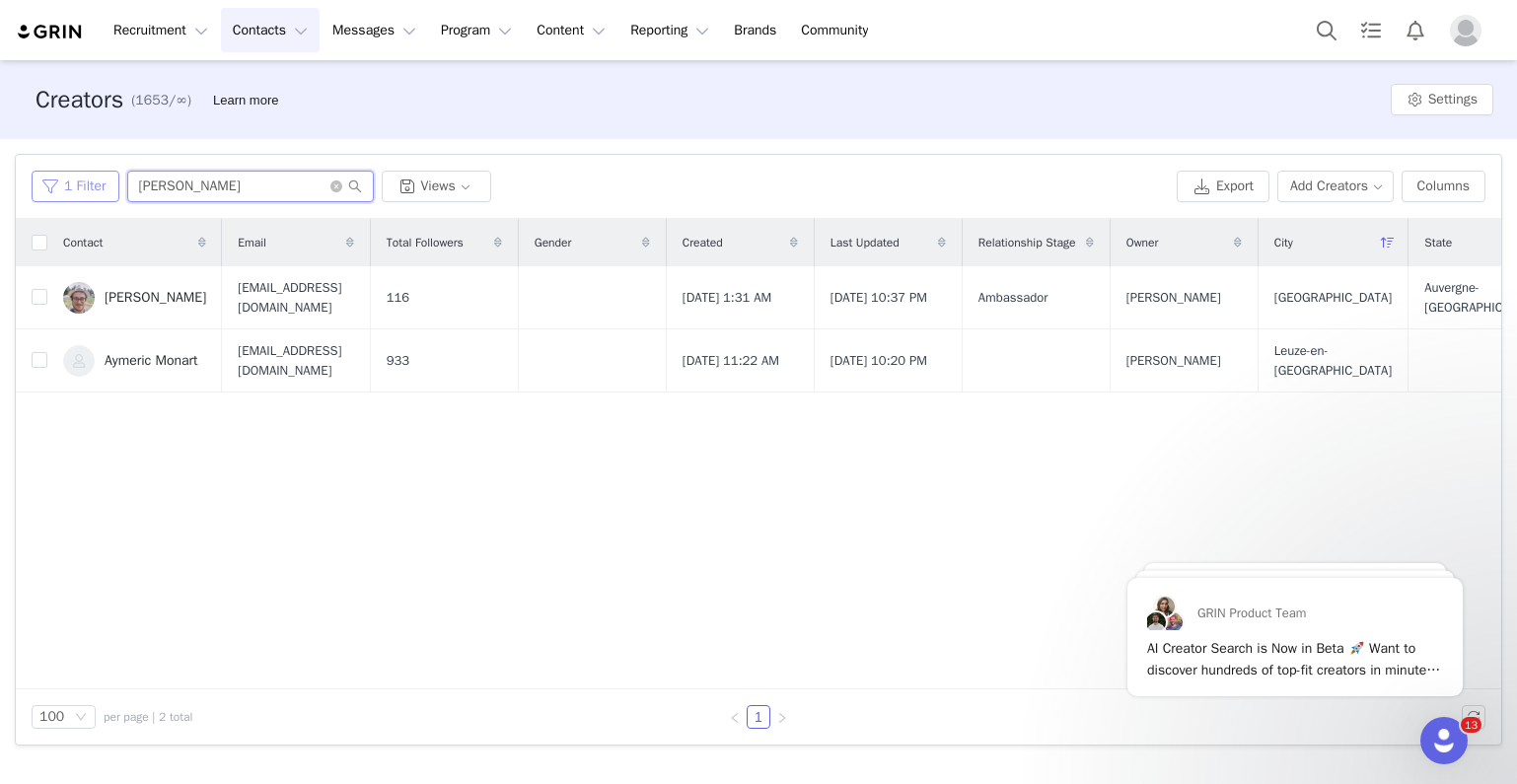 drag, startPoint x: 216, startPoint y: 184, endPoint x: 109, endPoint y: 177, distance: 107.22873 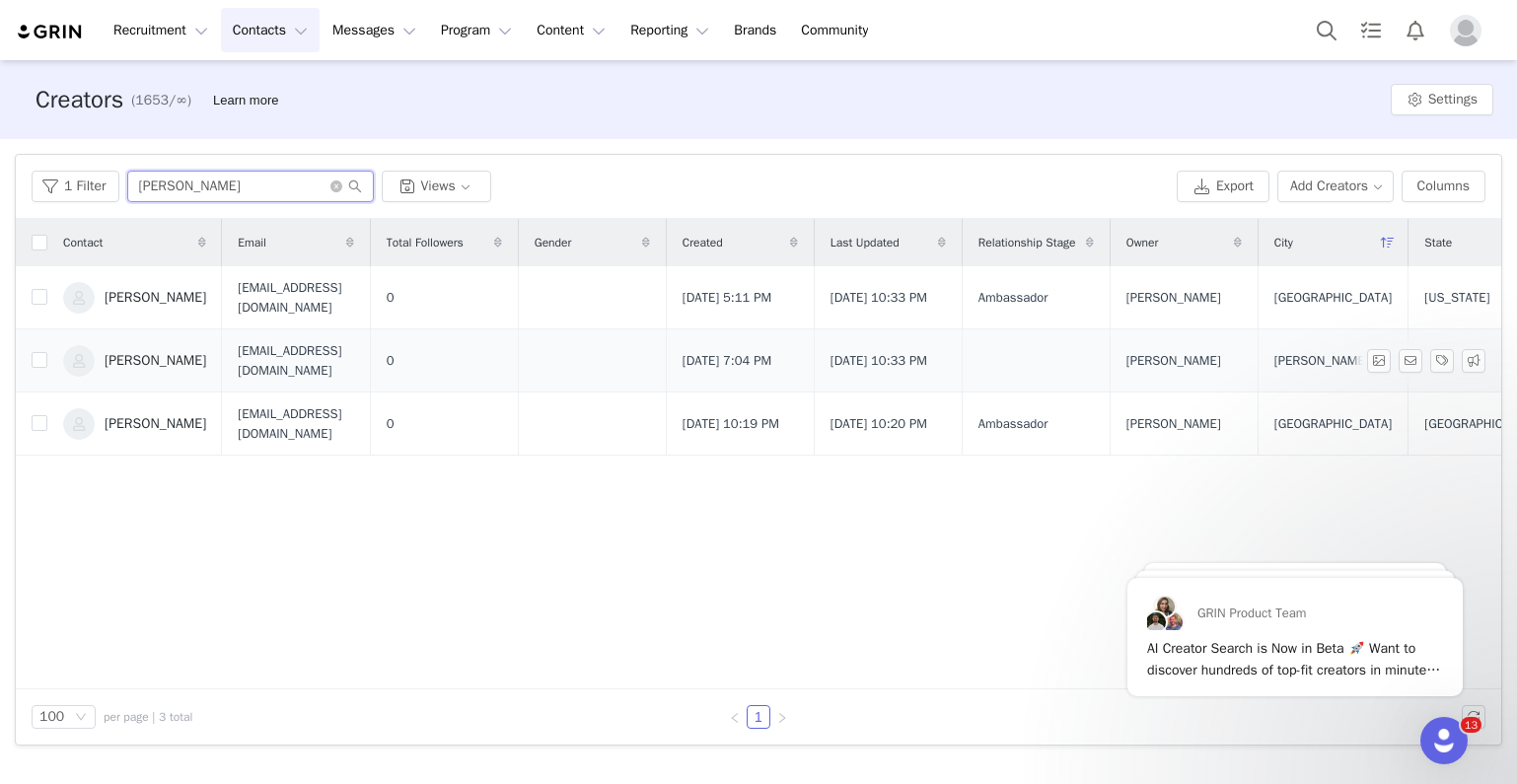 type on "[PERSON_NAME]" 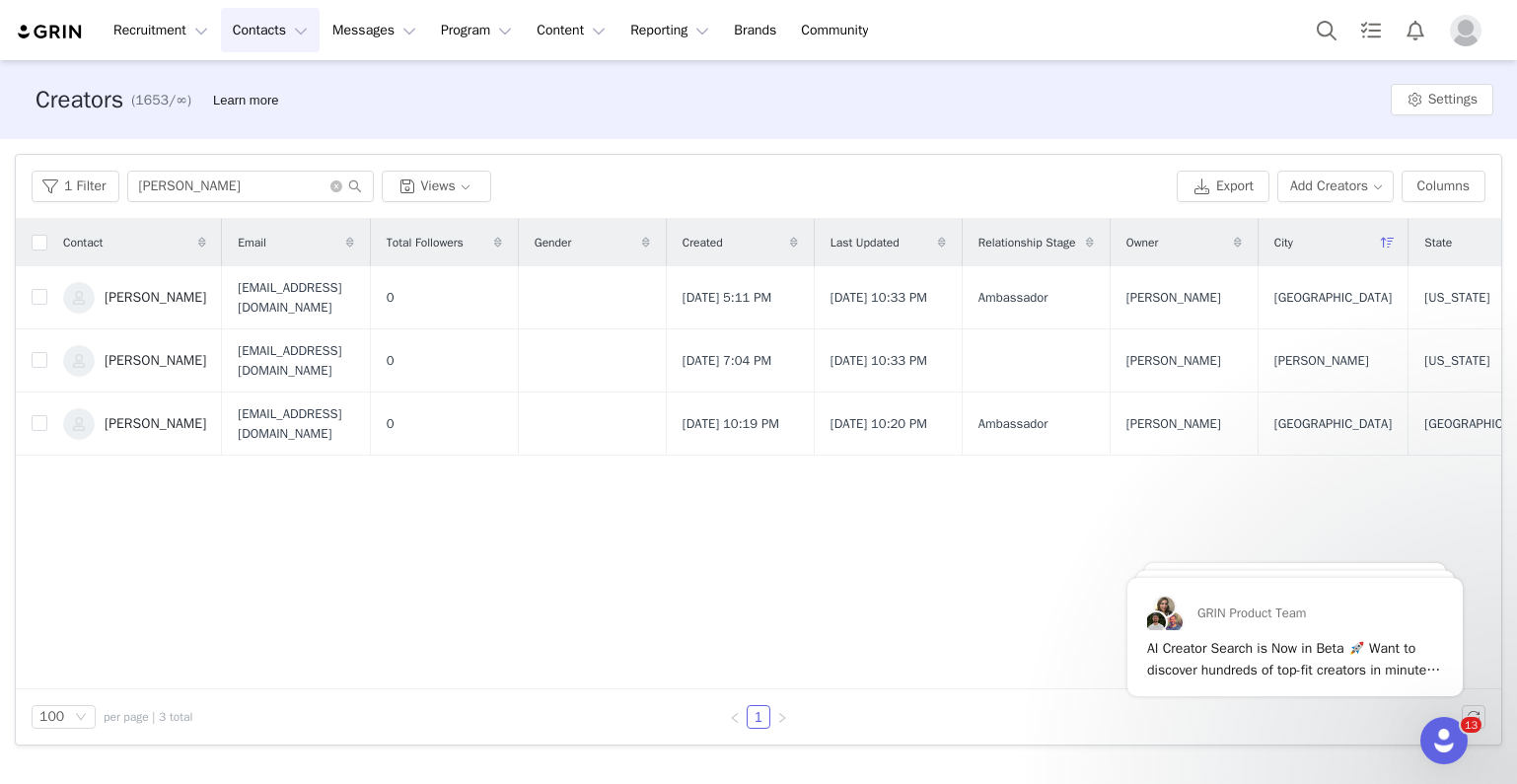 click on "[PERSON_NAME]" at bounding box center [155, 361] 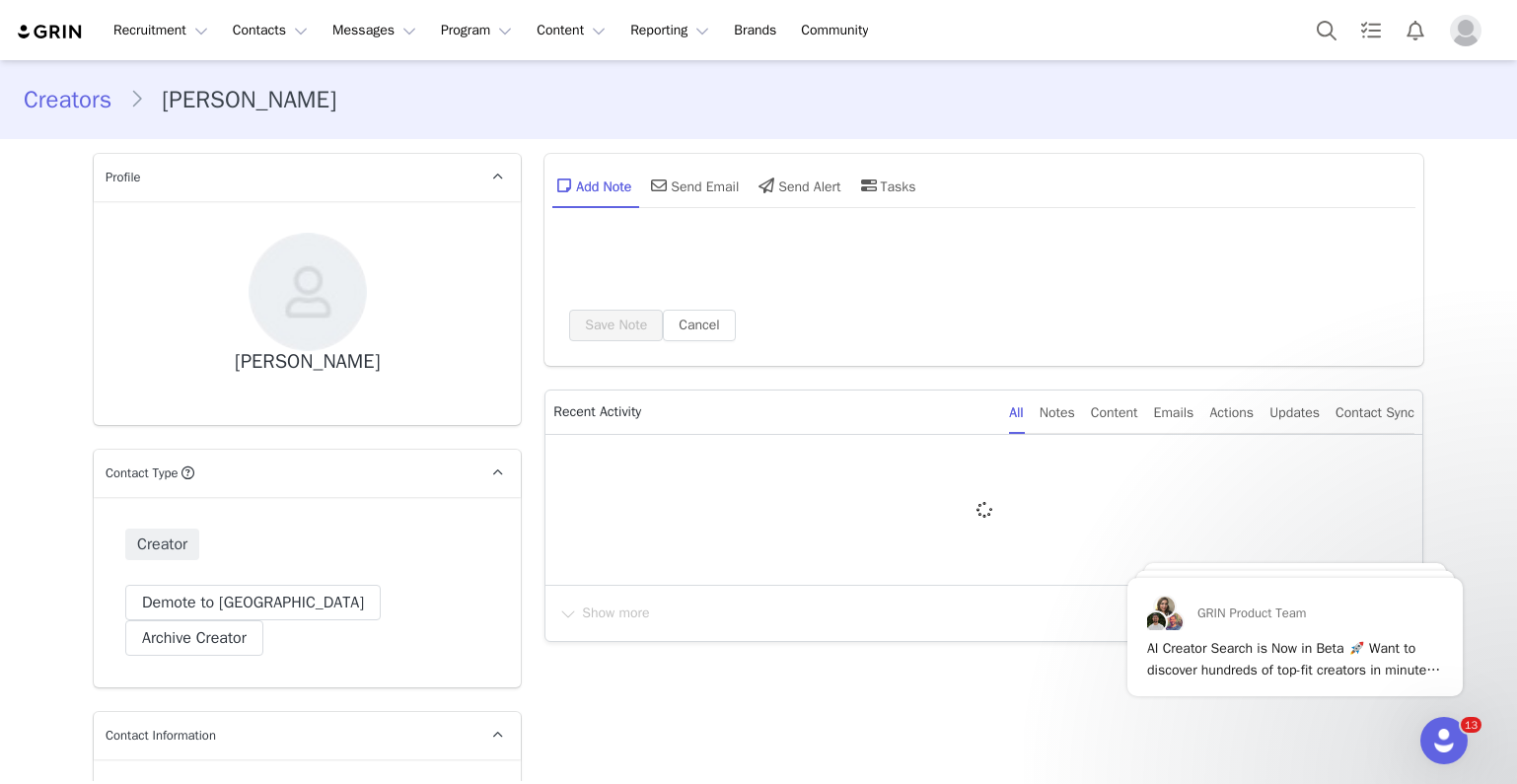 type on "+1 ([GEOGRAPHIC_DATA])" 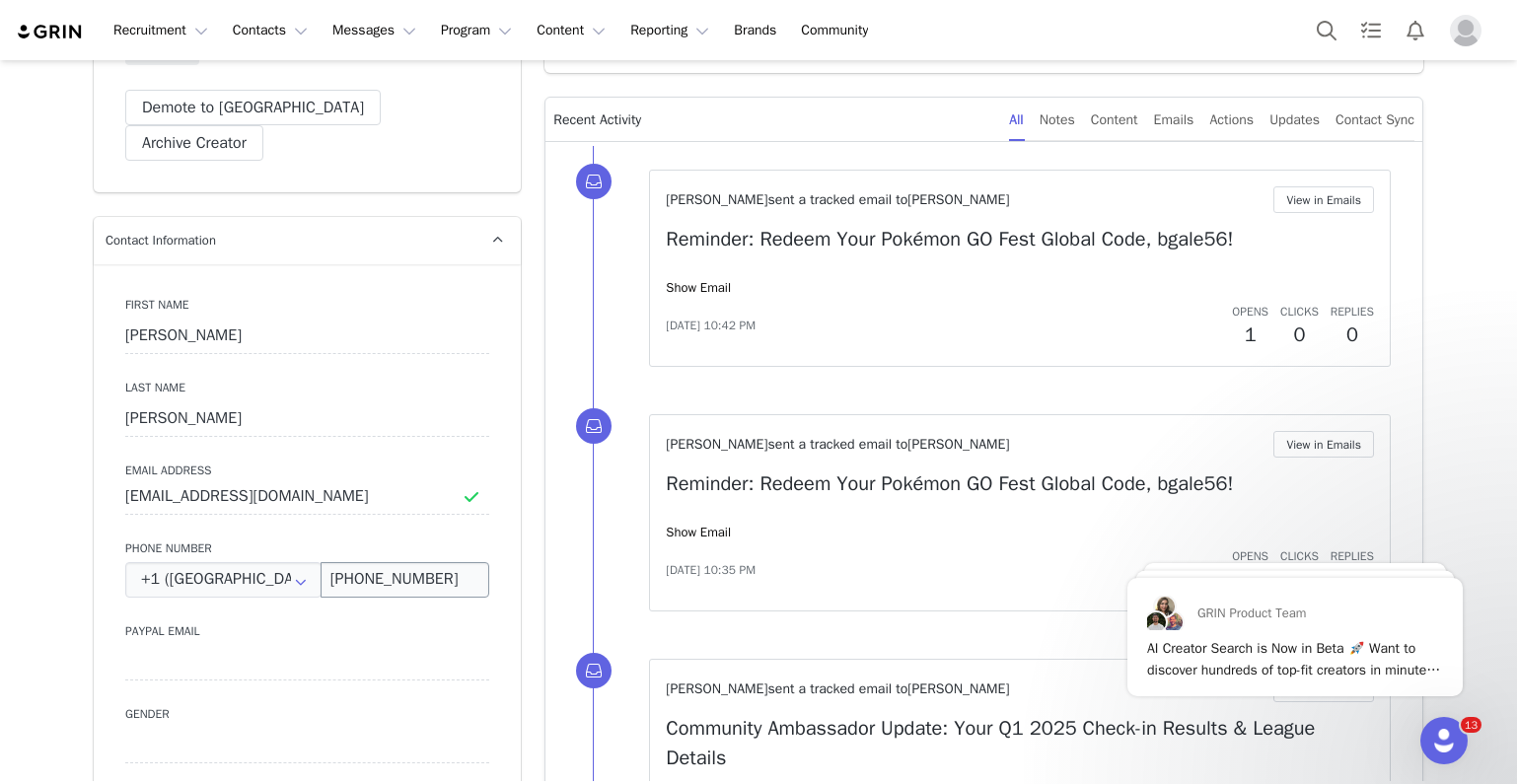scroll, scrollTop: 935, scrollLeft: 0, axis: vertical 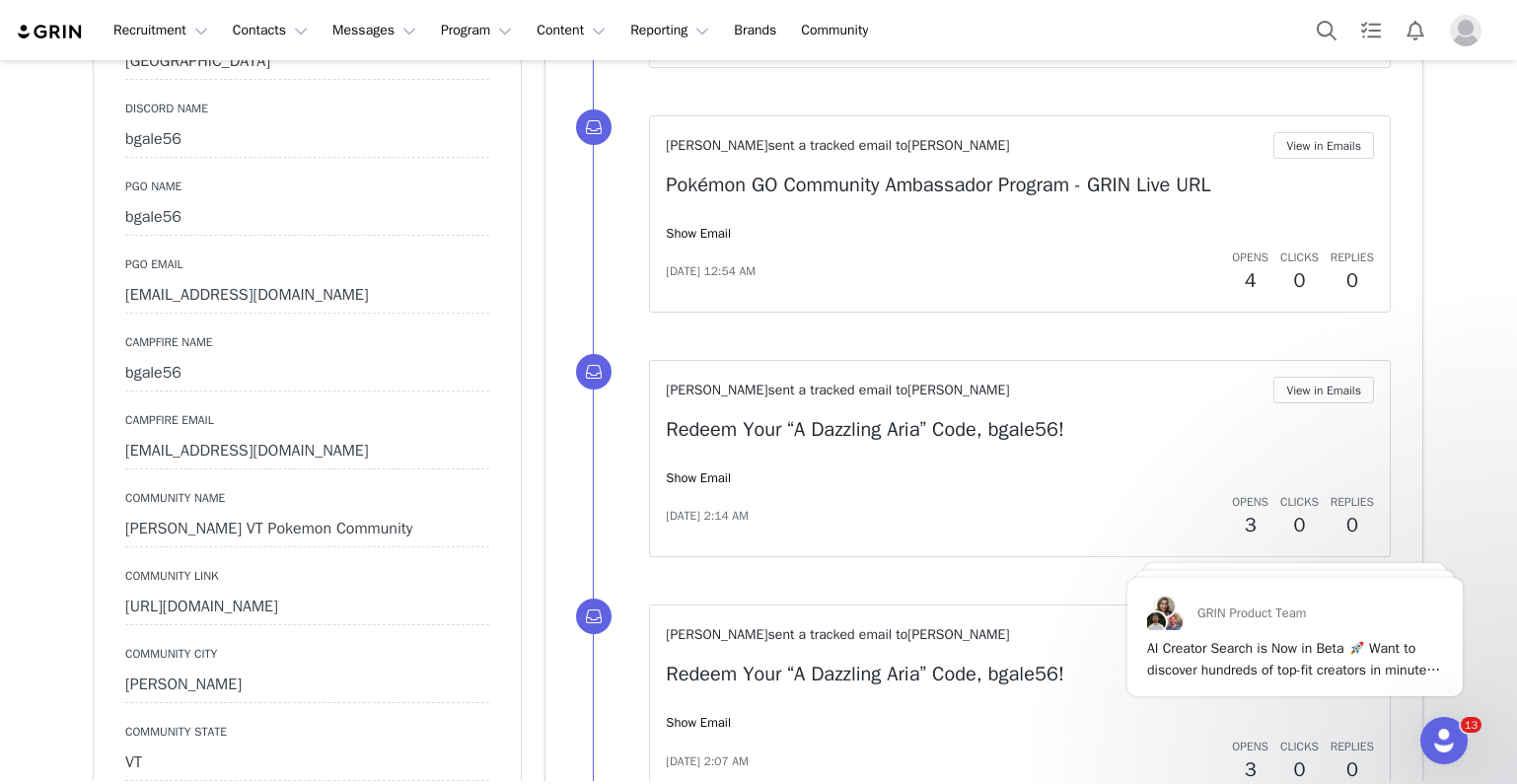 click on "[PERSON_NAME] VT Pokemon Community" at bounding box center [307, 530] 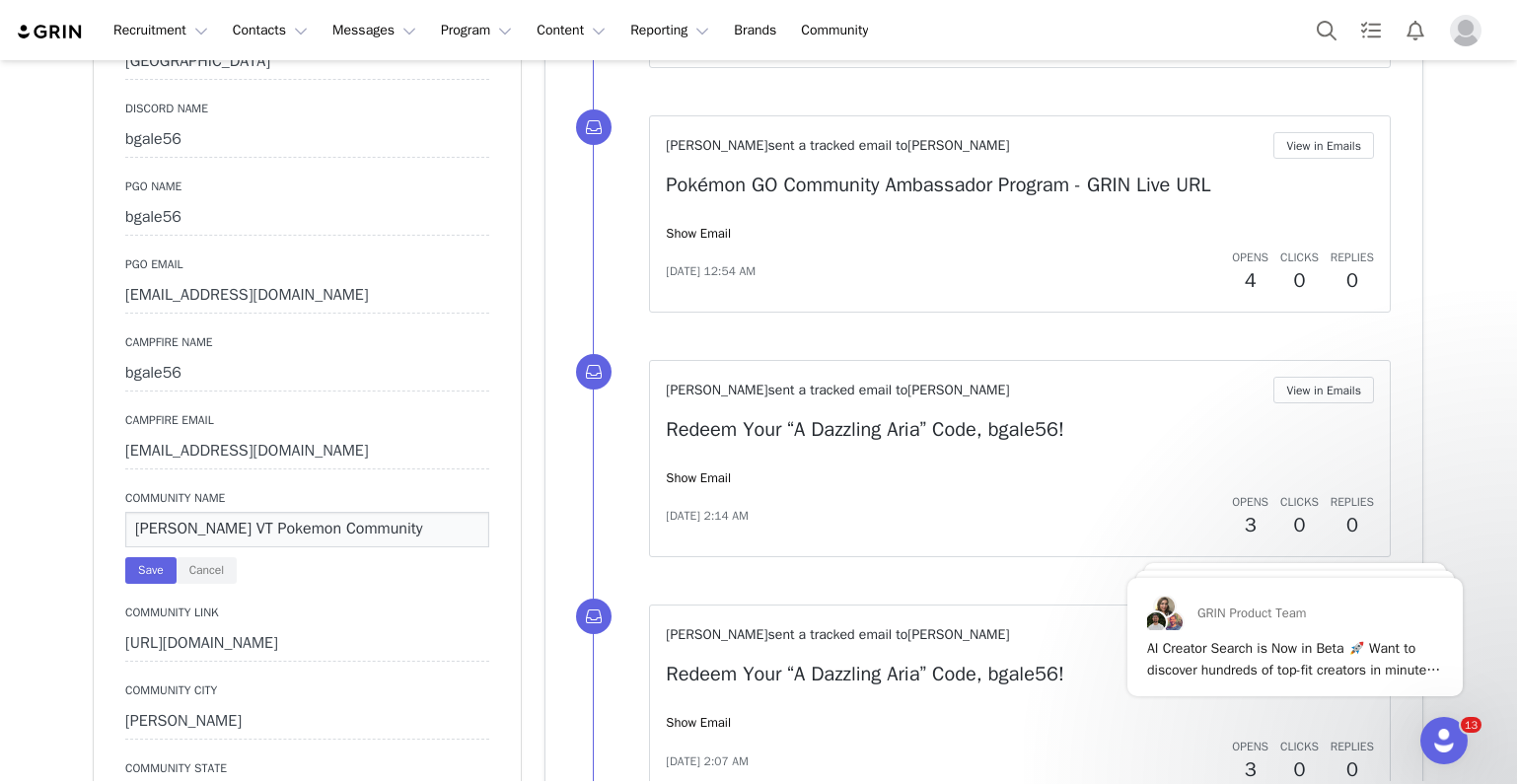 click on "[PERSON_NAME] VT Pokemon Community" at bounding box center [307, 530] 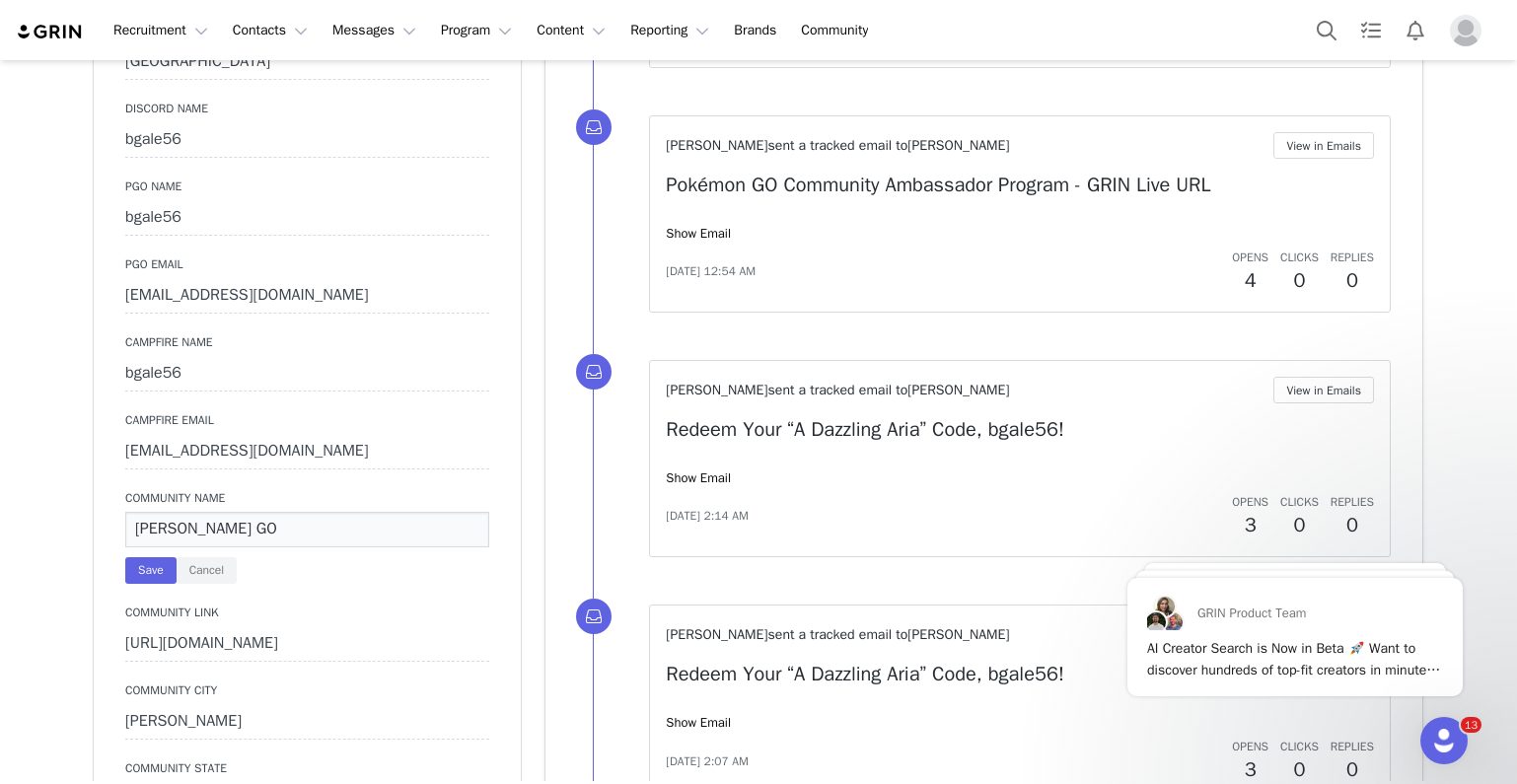 drag, startPoint x: 234, startPoint y: 486, endPoint x: 72, endPoint y: 489, distance: 162.02778 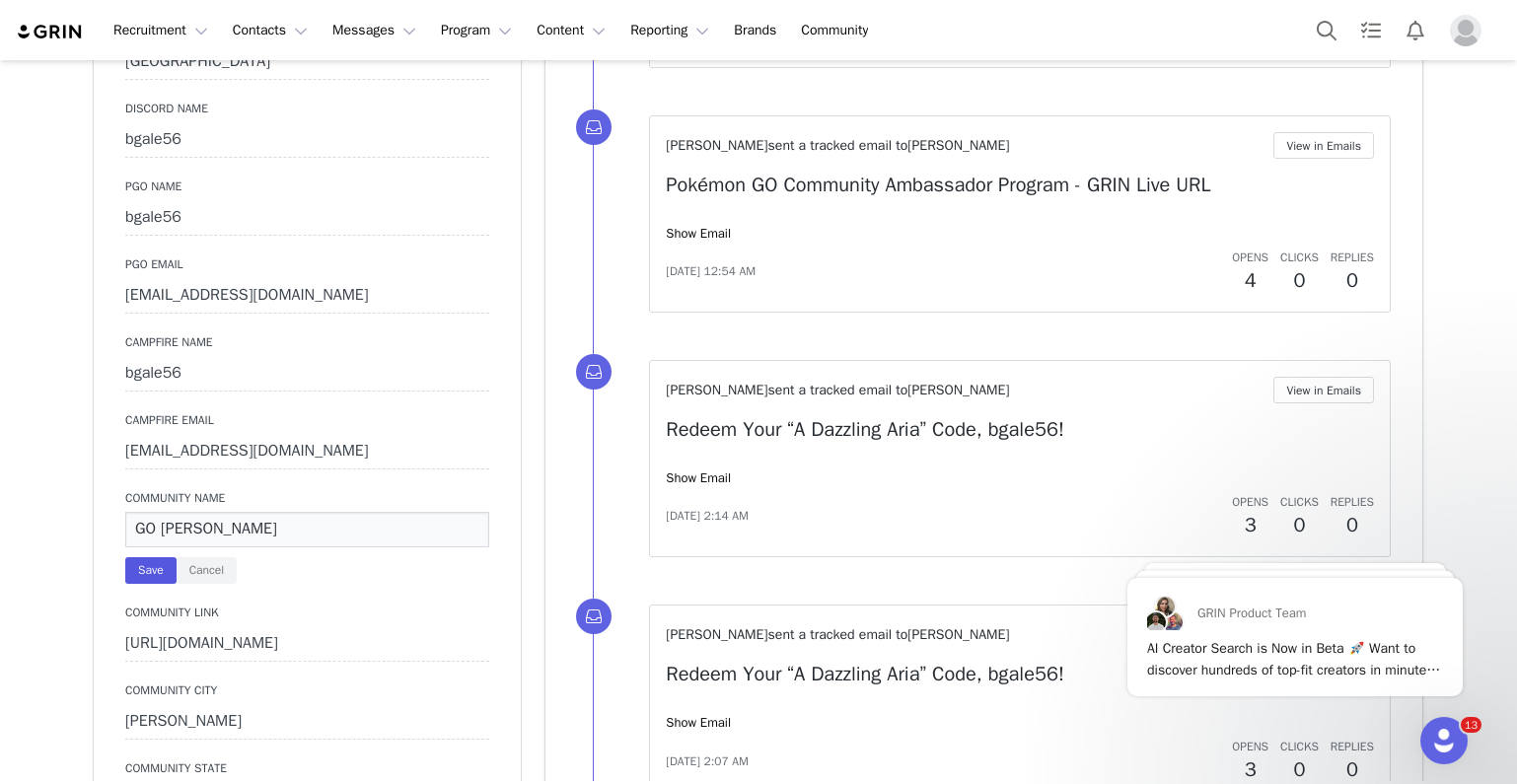 type on "GO [PERSON_NAME]" 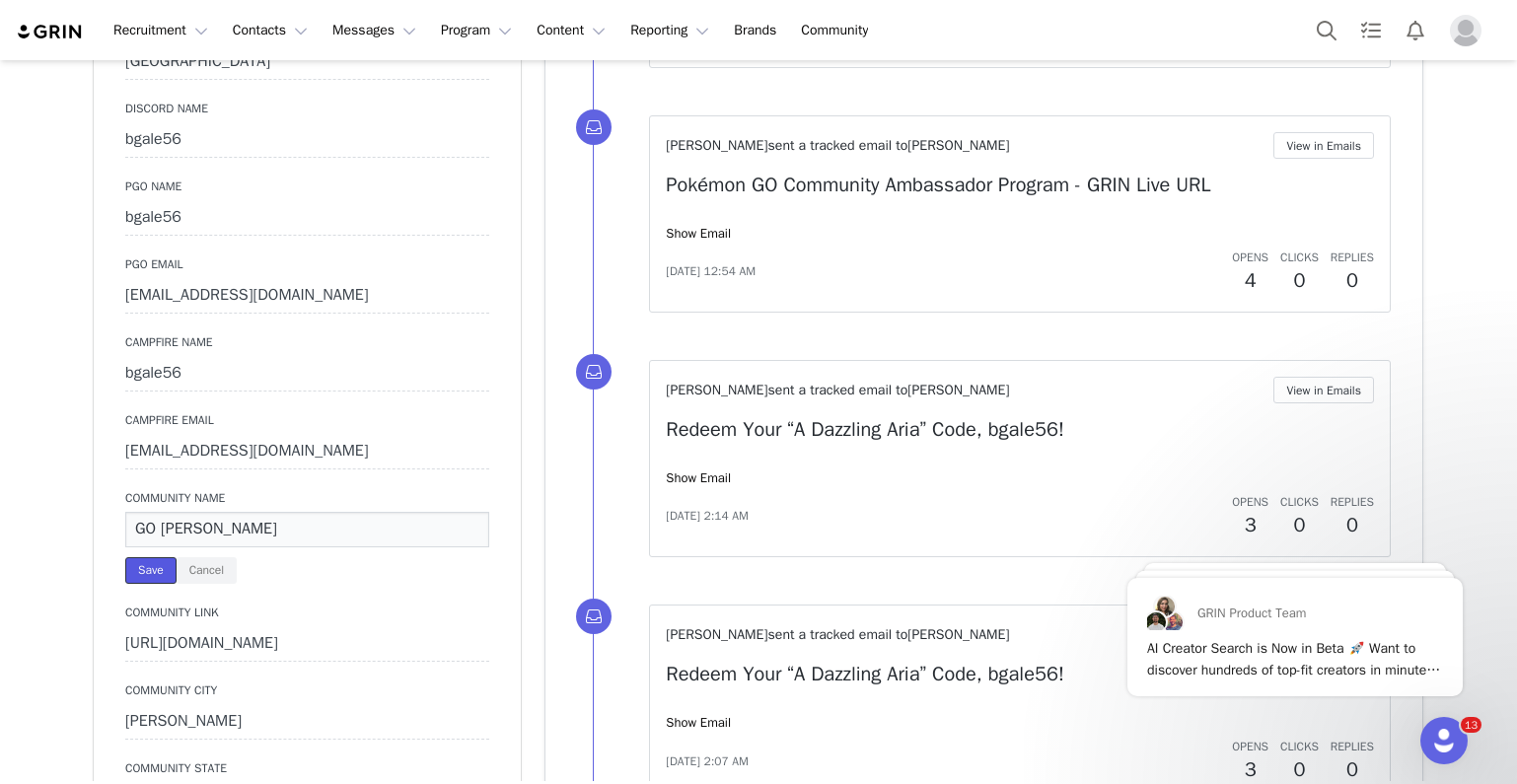 click on "Save" at bounding box center (151, 570) 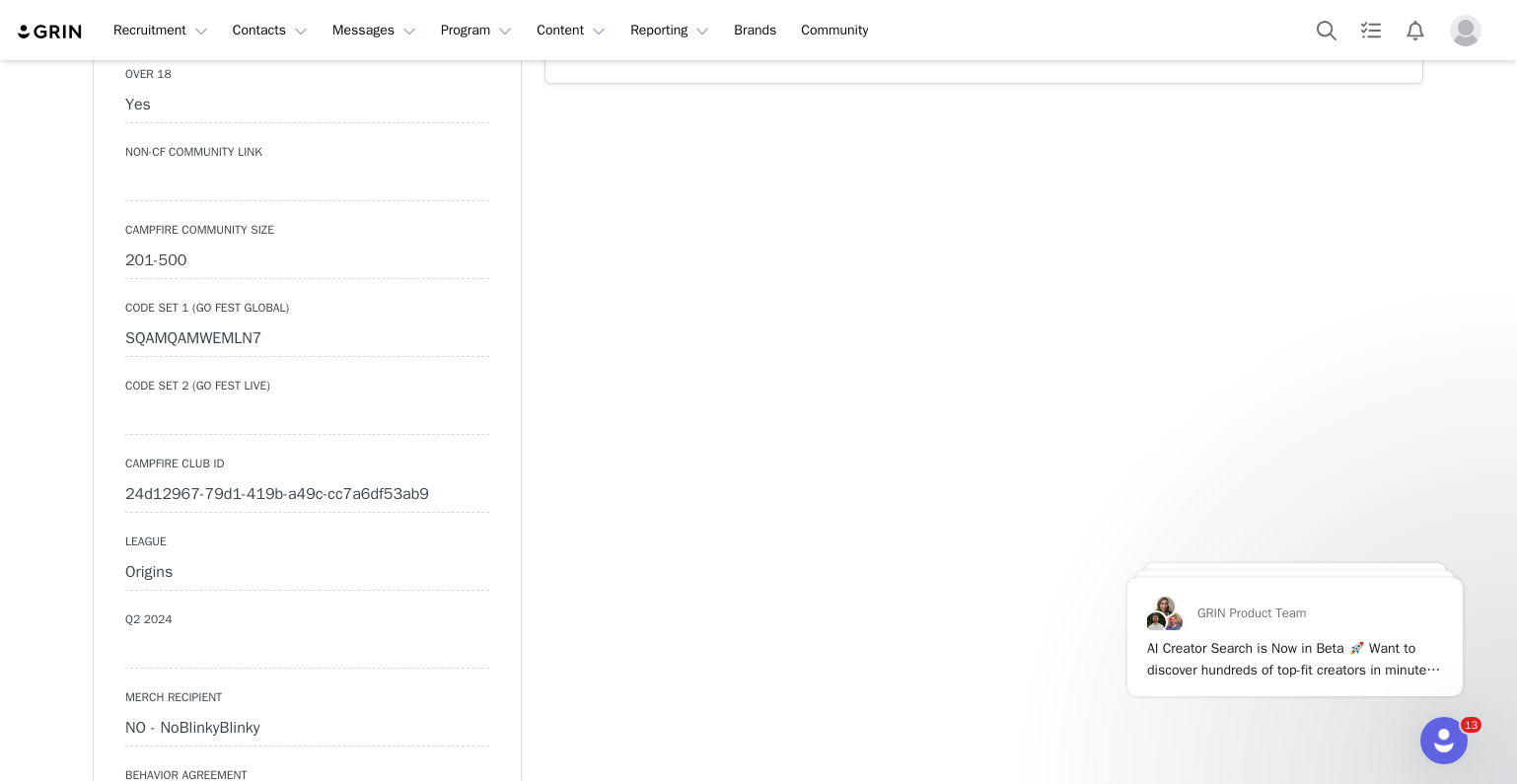scroll, scrollTop: 3137, scrollLeft: 0, axis: vertical 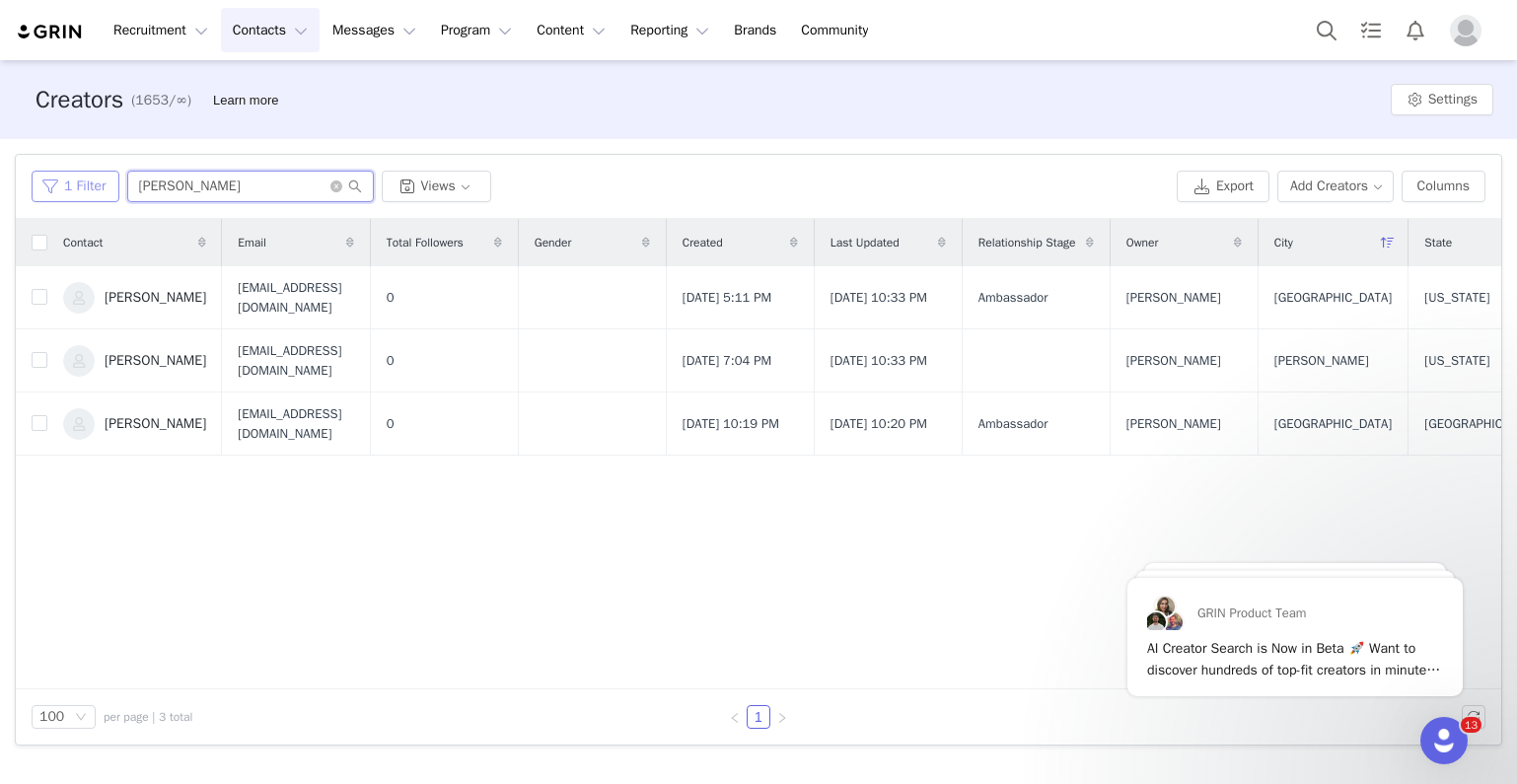 drag, startPoint x: 190, startPoint y: 181, endPoint x: 113, endPoint y: 170, distance: 77.78175 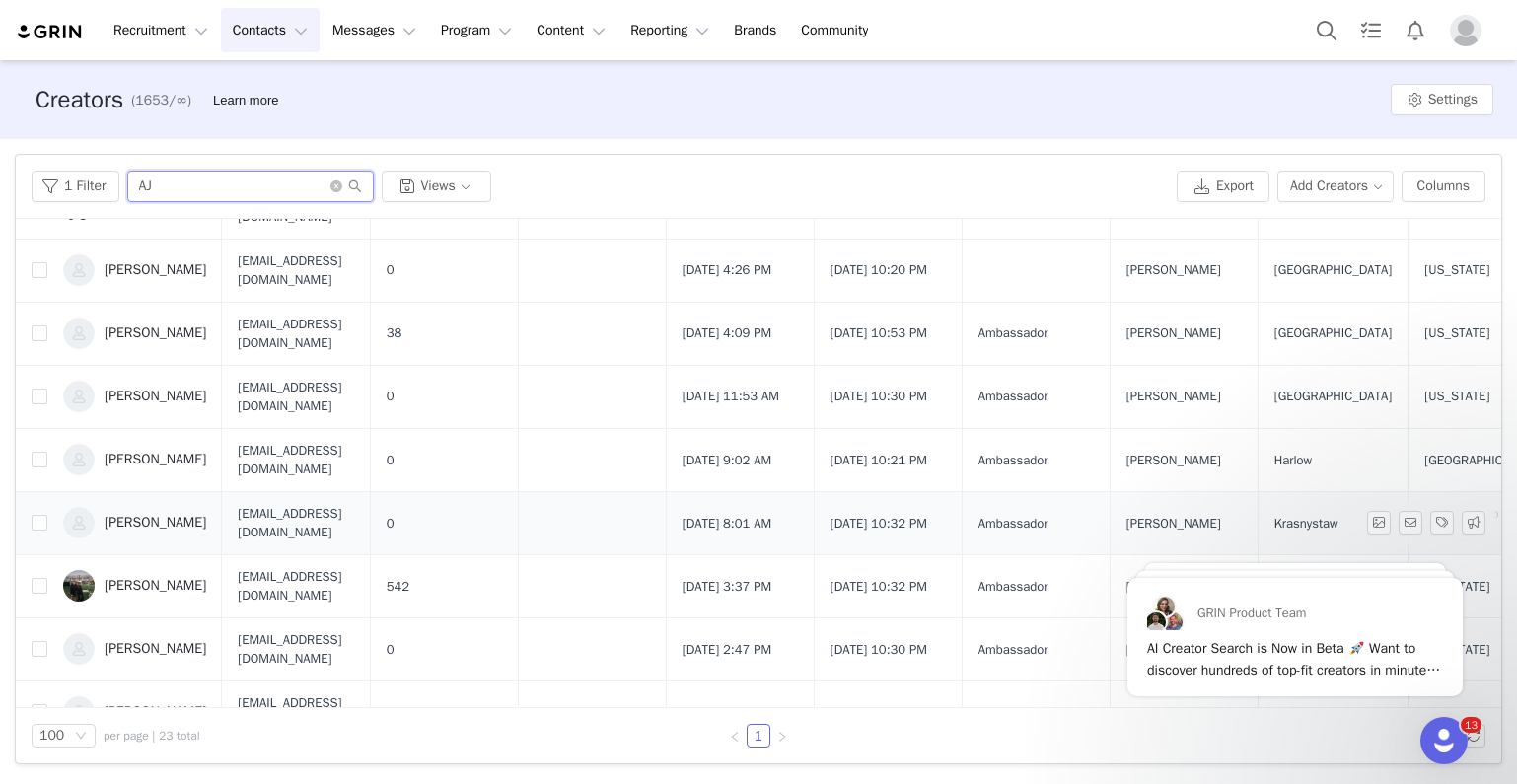scroll, scrollTop: 356, scrollLeft: 0, axis: vertical 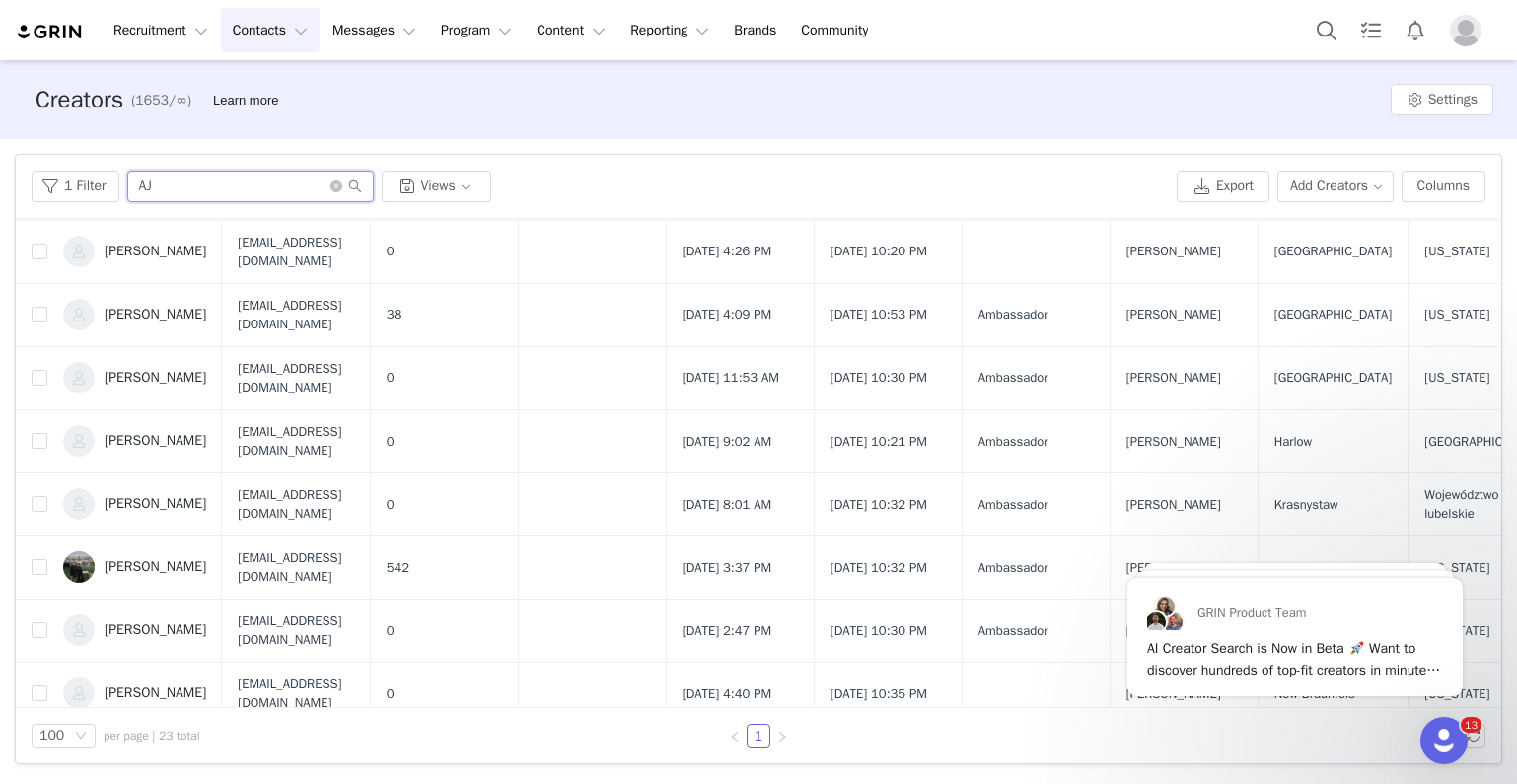 type on "AJ" 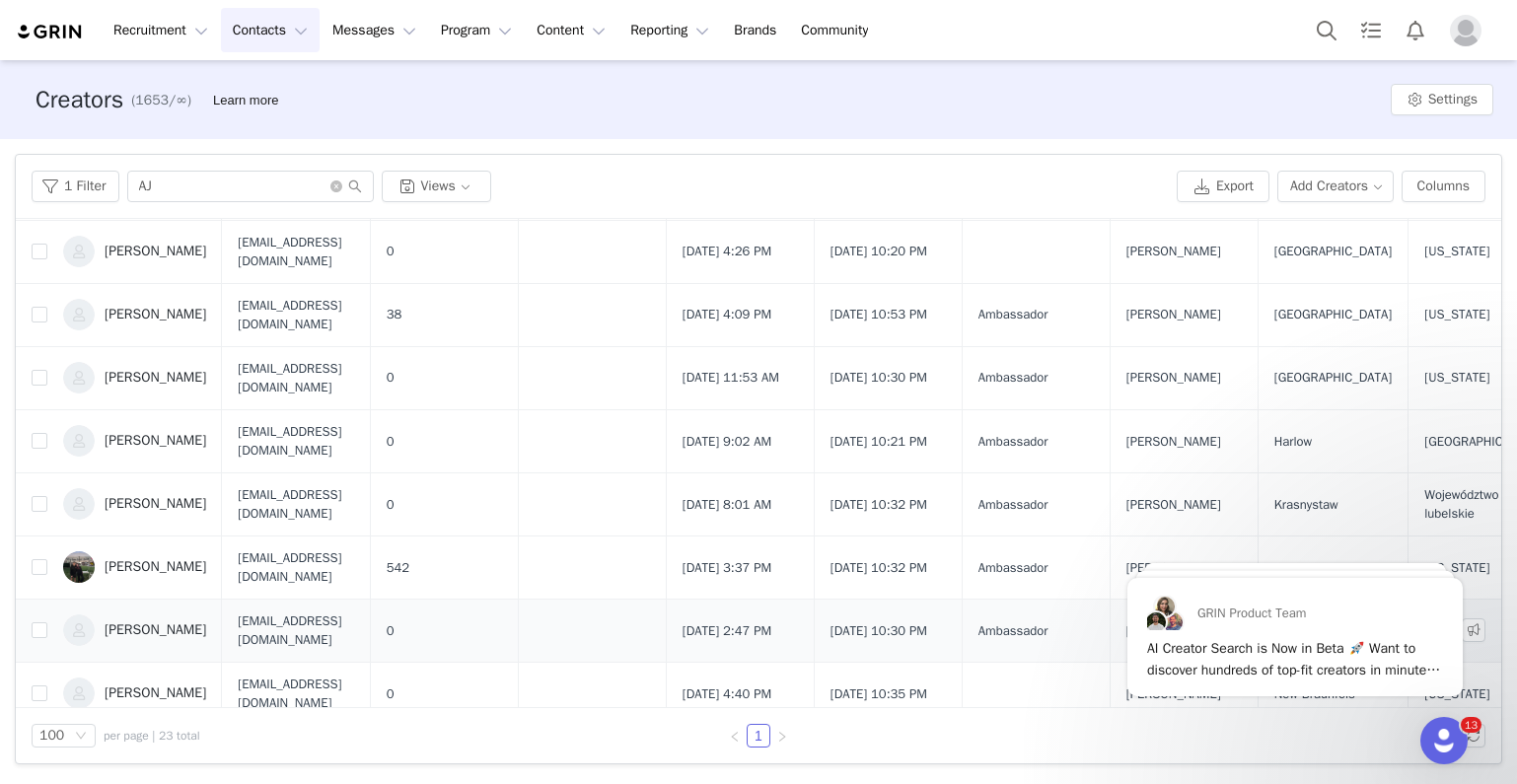 click on "[PERSON_NAME]" at bounding box center [134, 630] 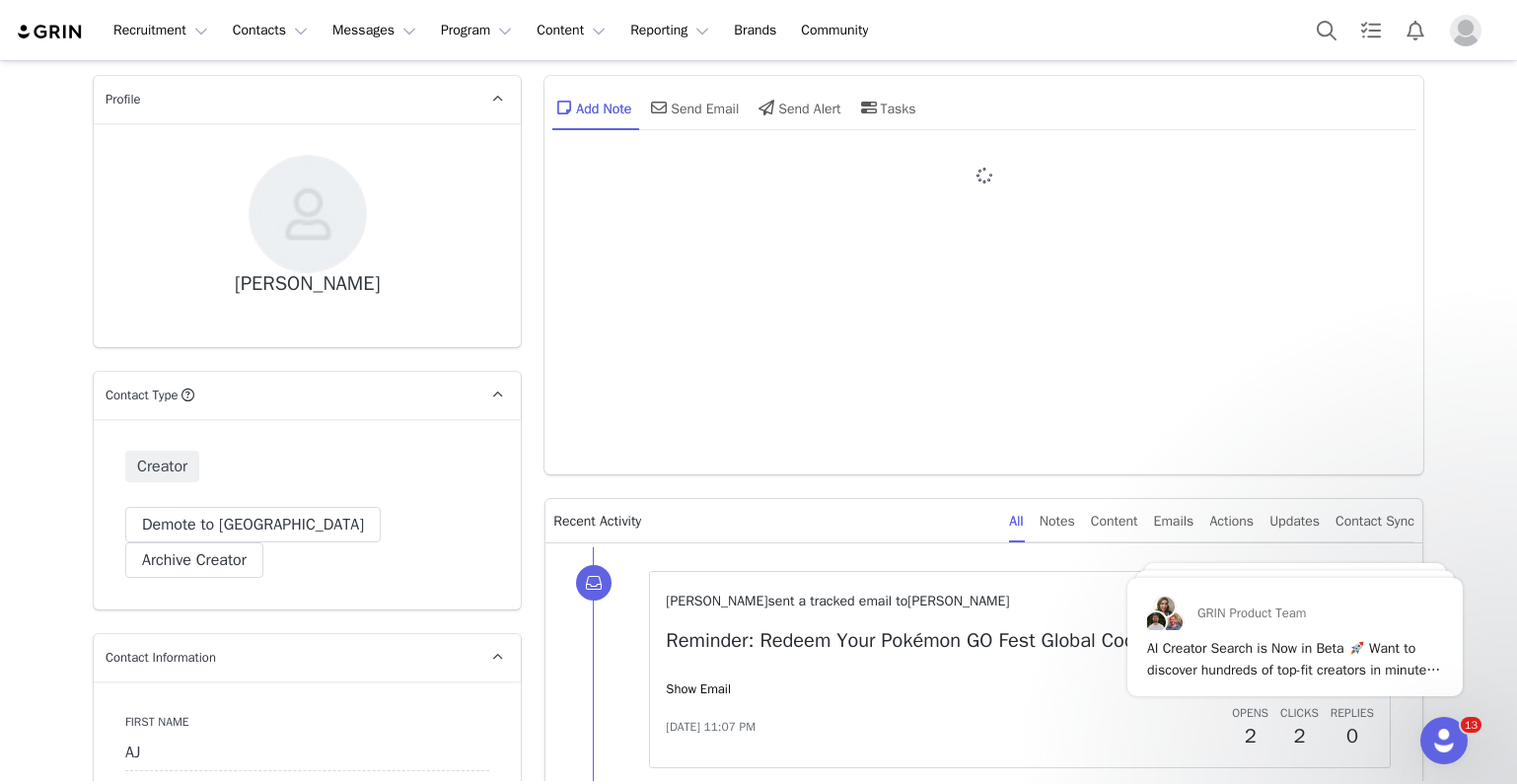type on "+1 ([GEOGRAPHIC_DATA])" 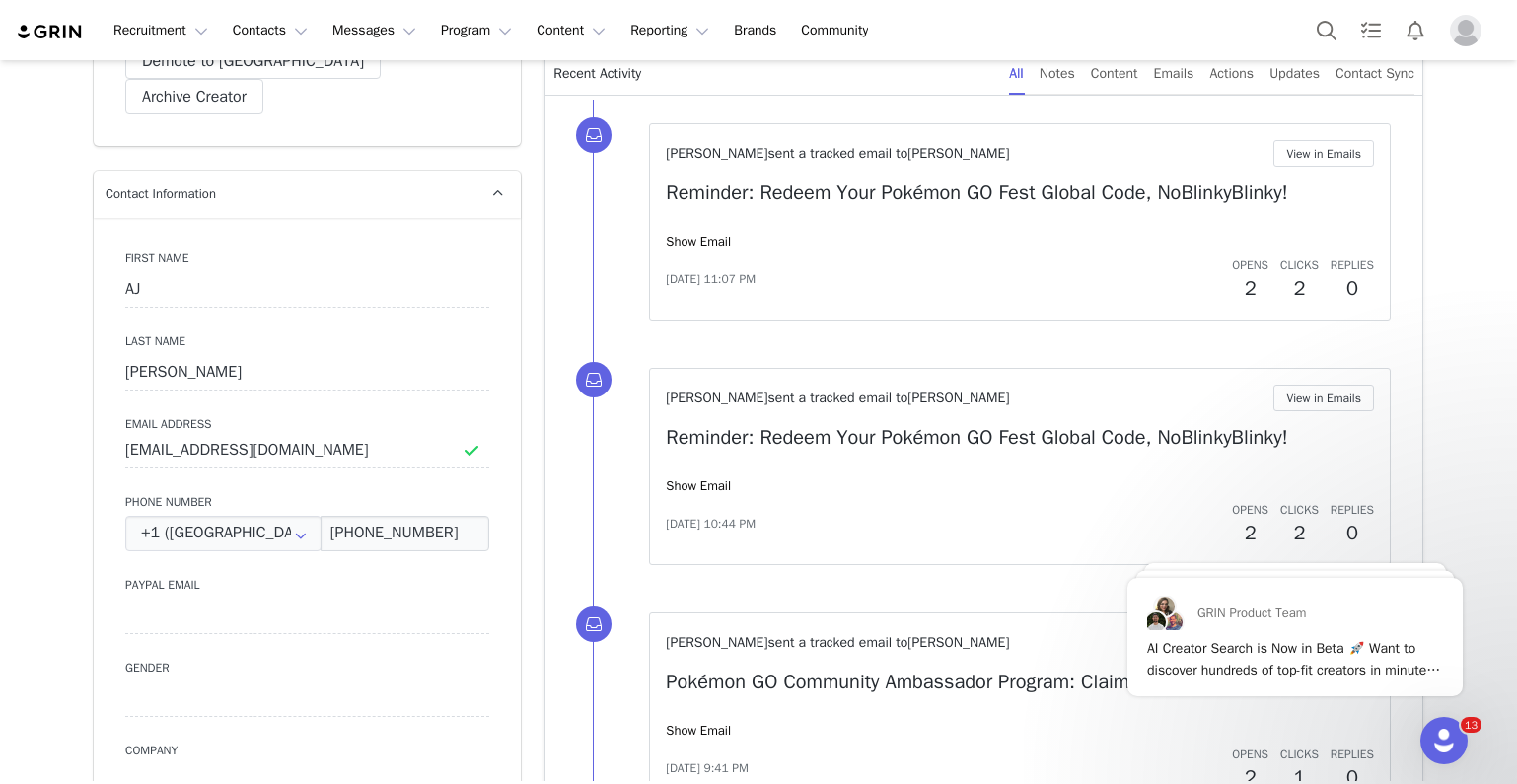 scroll, scrollTop: 903, scrollLeft: 0, axis: vertical 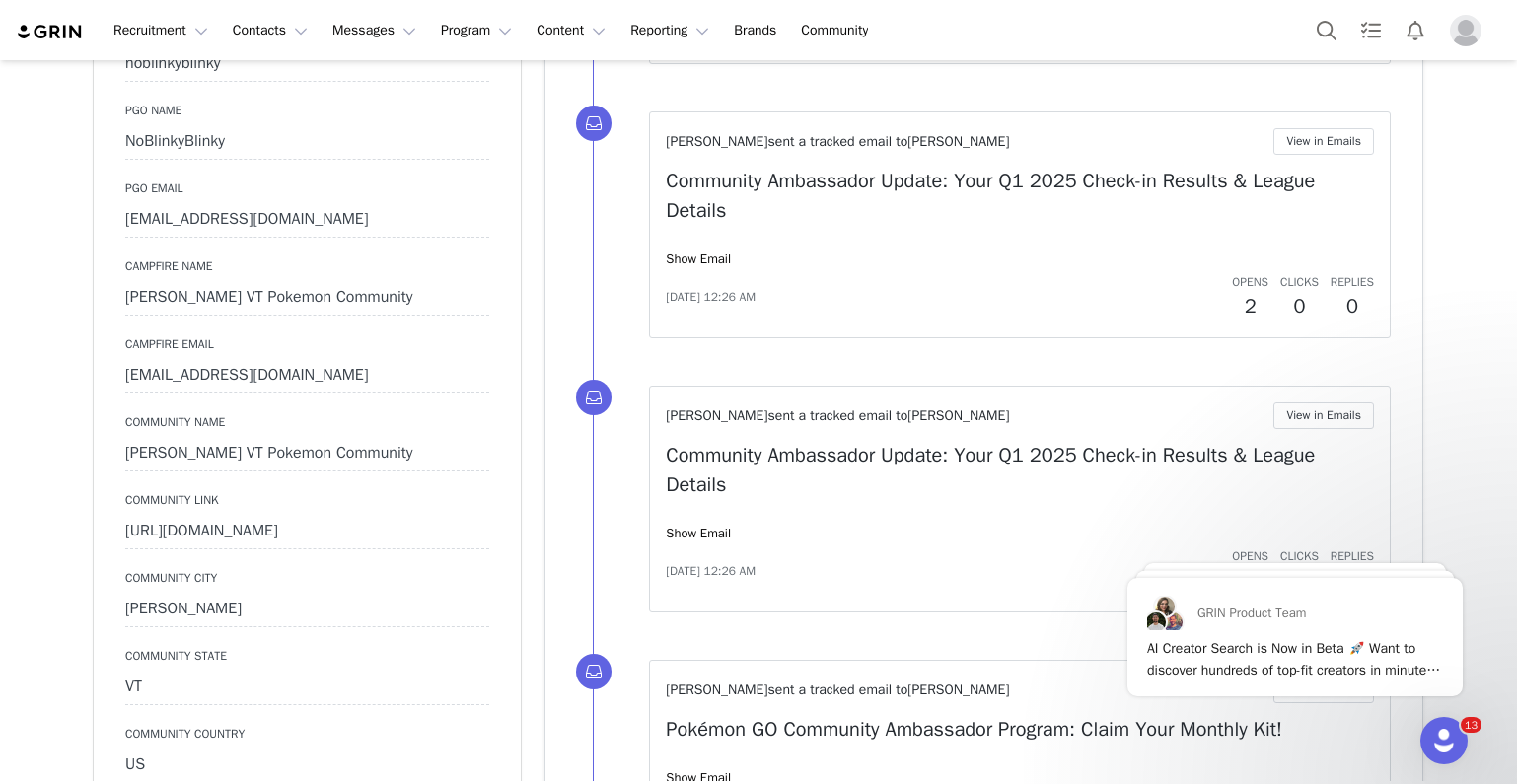 click on "[PERSON_NAME] VT Pokemon Community" at bounding box center (307, 298) 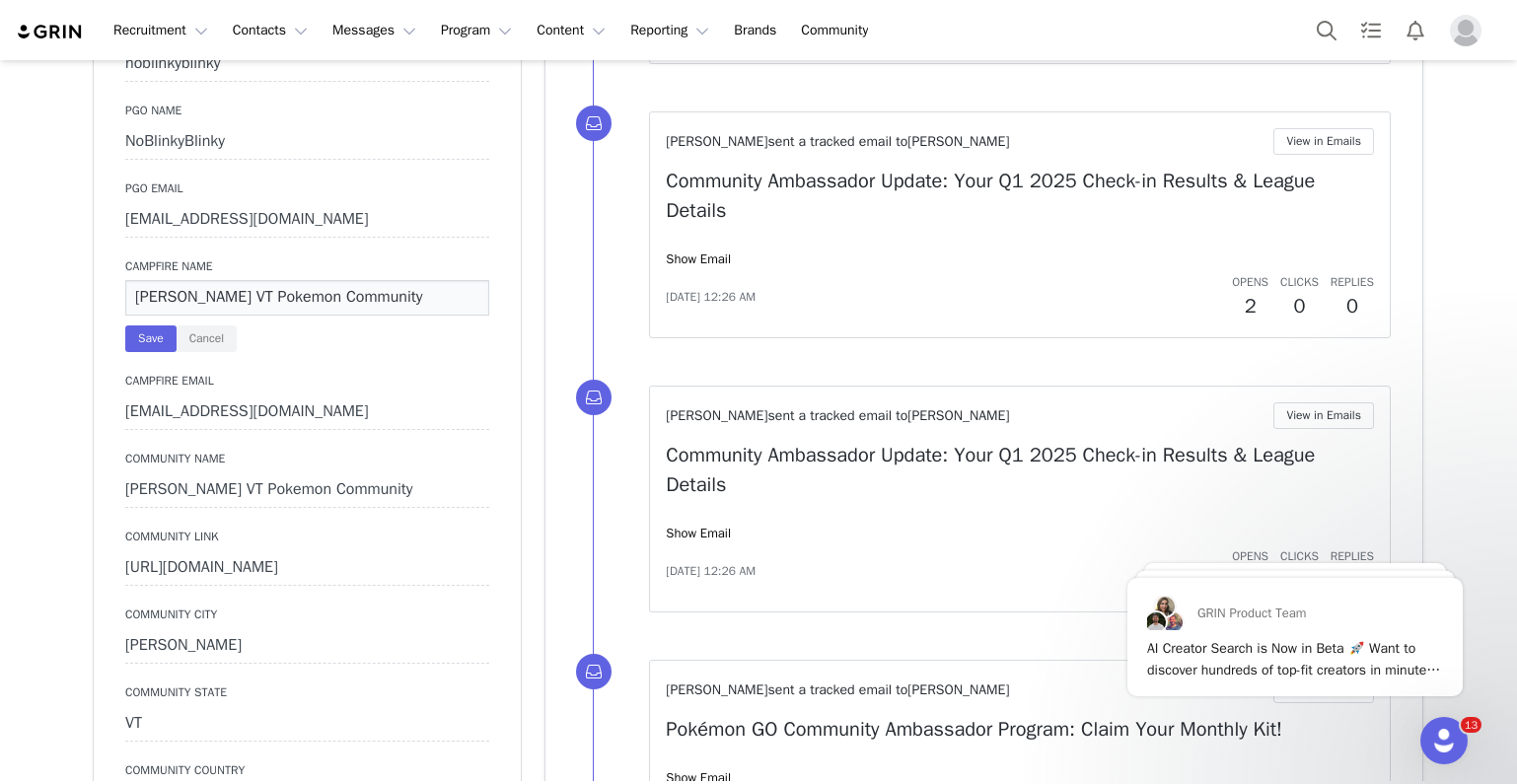 drag, startPoint x: 368, startPoint y: 234, endPoint x: 105, endPoint y: 233, distance: 263.0019 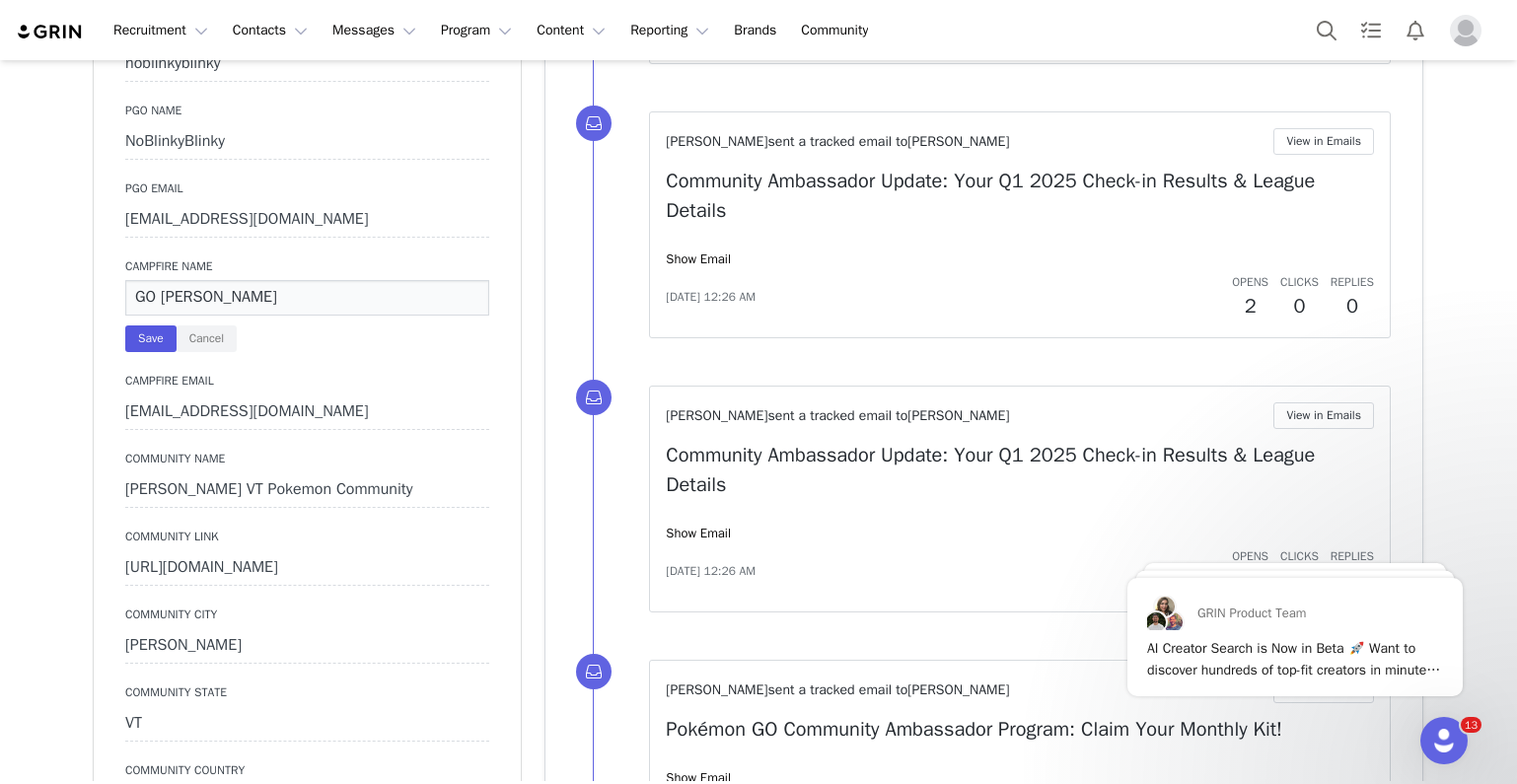 type on "GO [PERSON_NAME]" 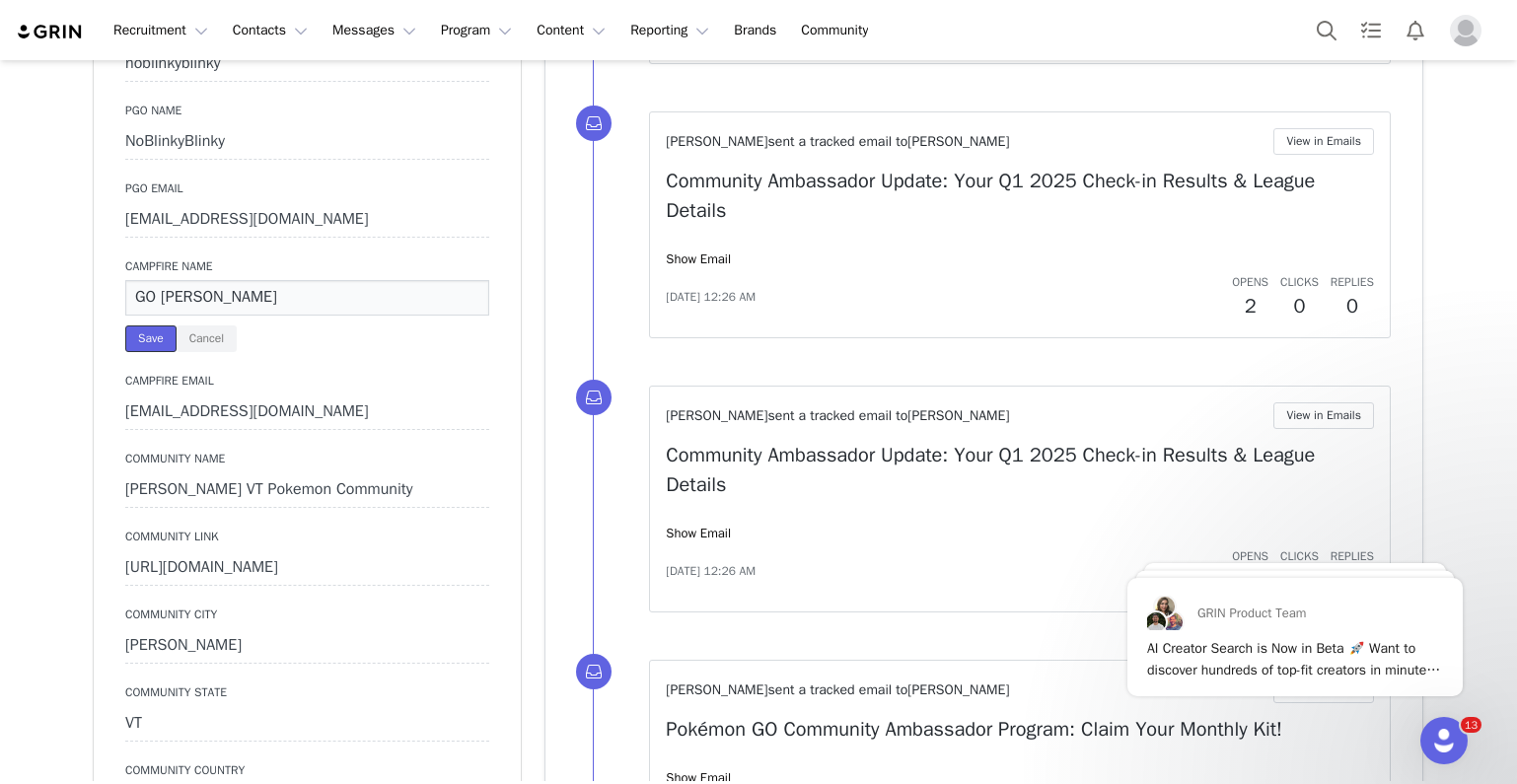 click on "Save" at bounding box center (151, 338) 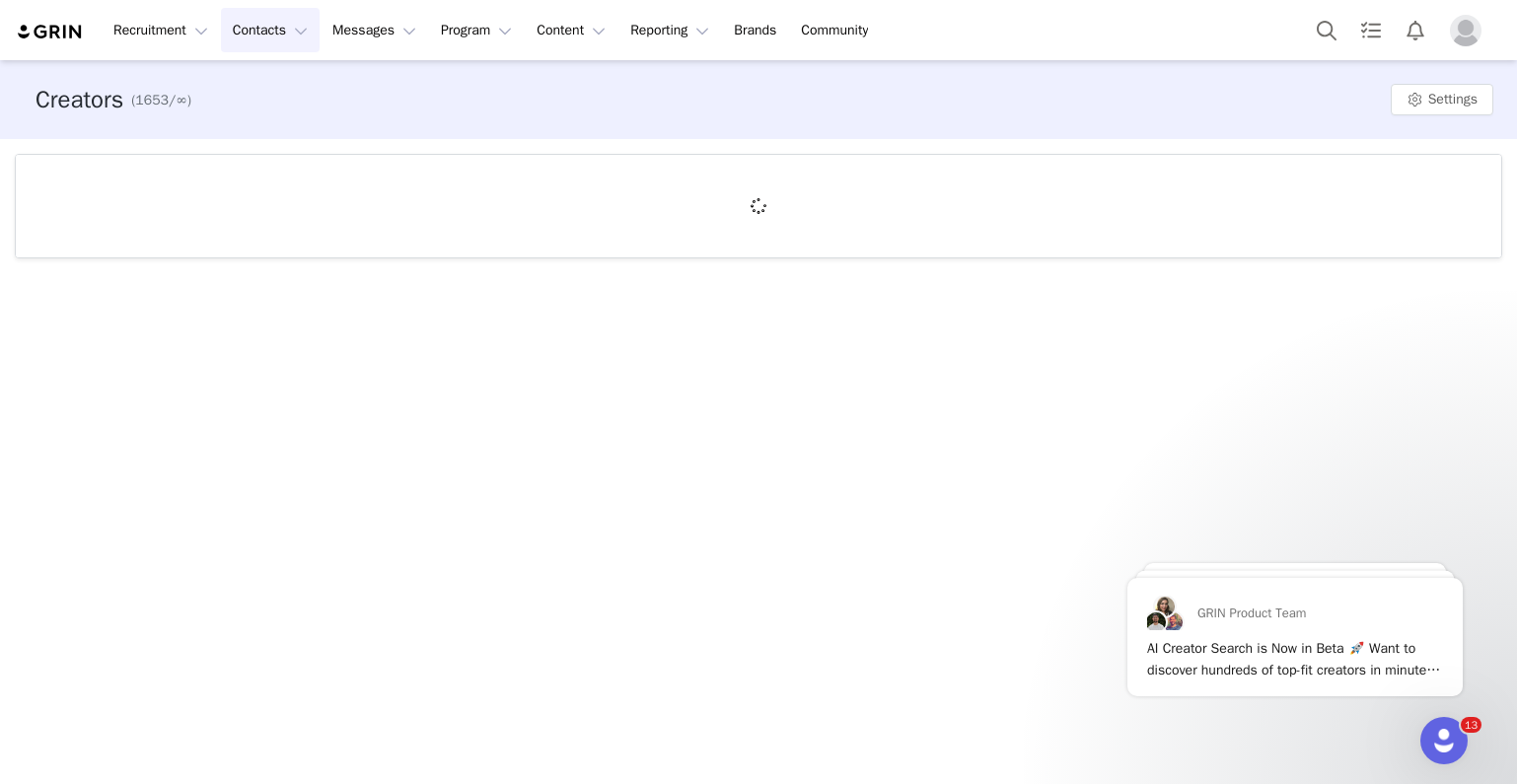 scroll, scrollTop: 0, scrollLeft: 0, axis: both 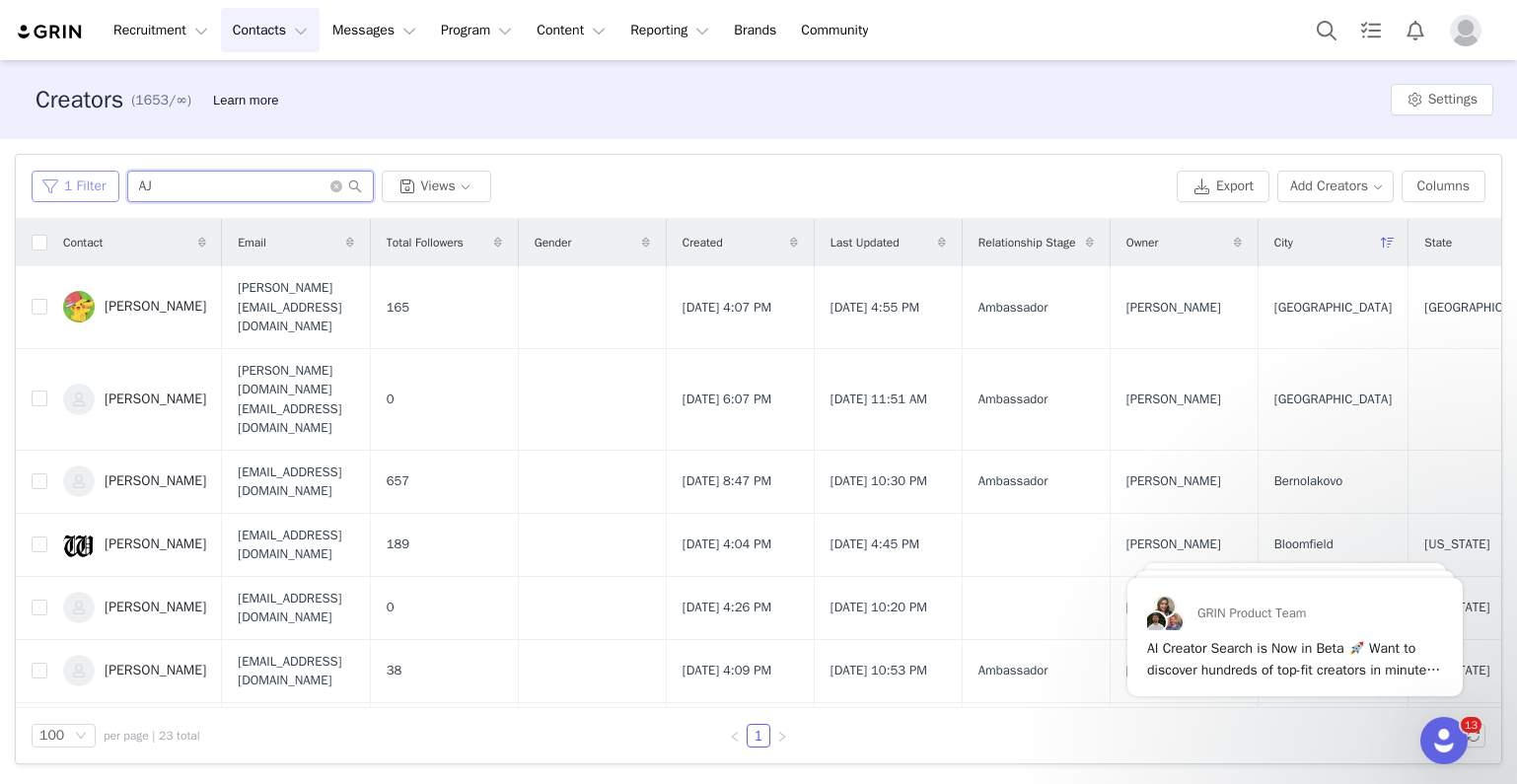 drag, startPoint x: 174, startPoint y: 186, endPoint x: 100, endPoint y: 178, distance: 74.43118 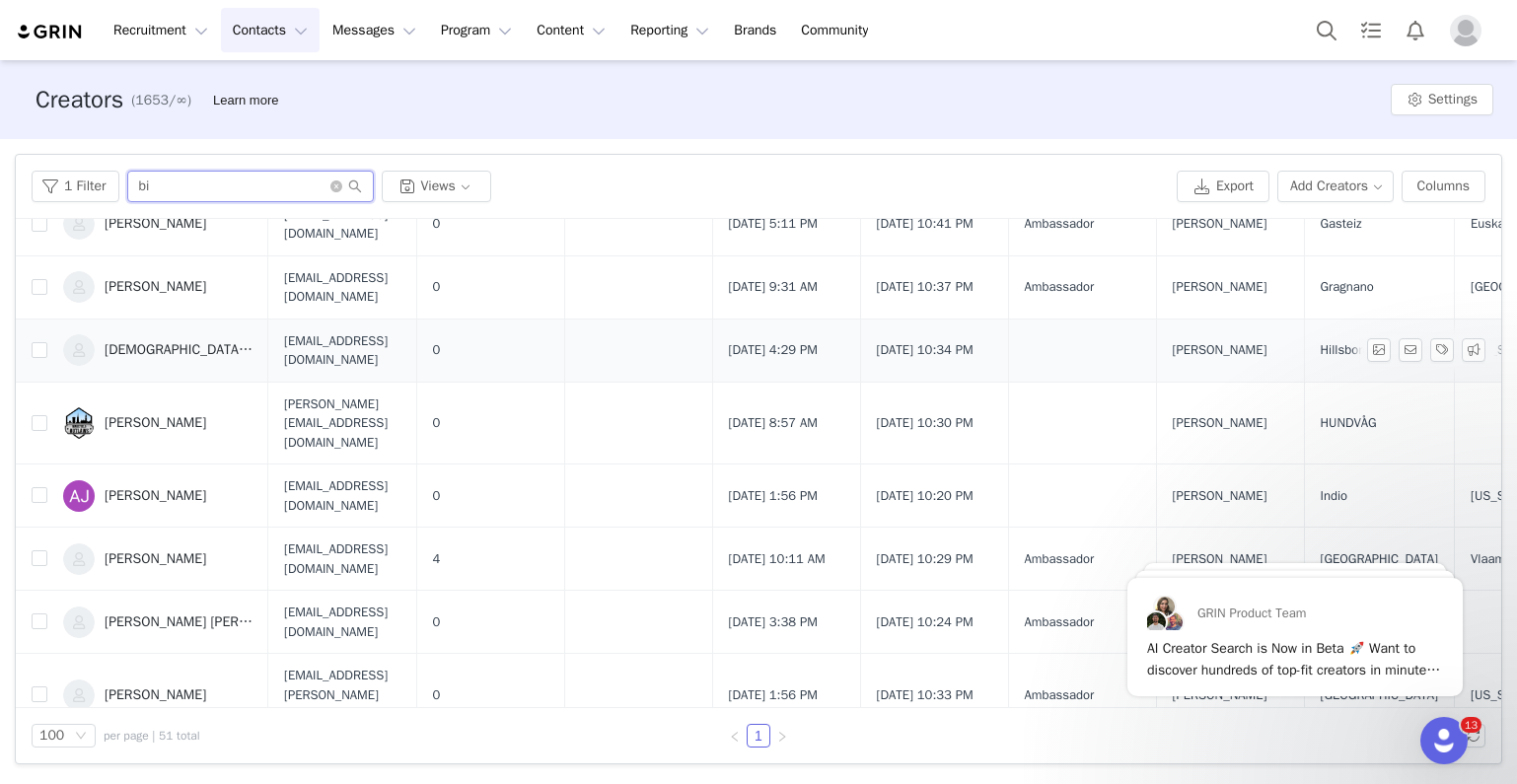 scroll, scrollTop: 0, scrollLeft: 0, axis: both 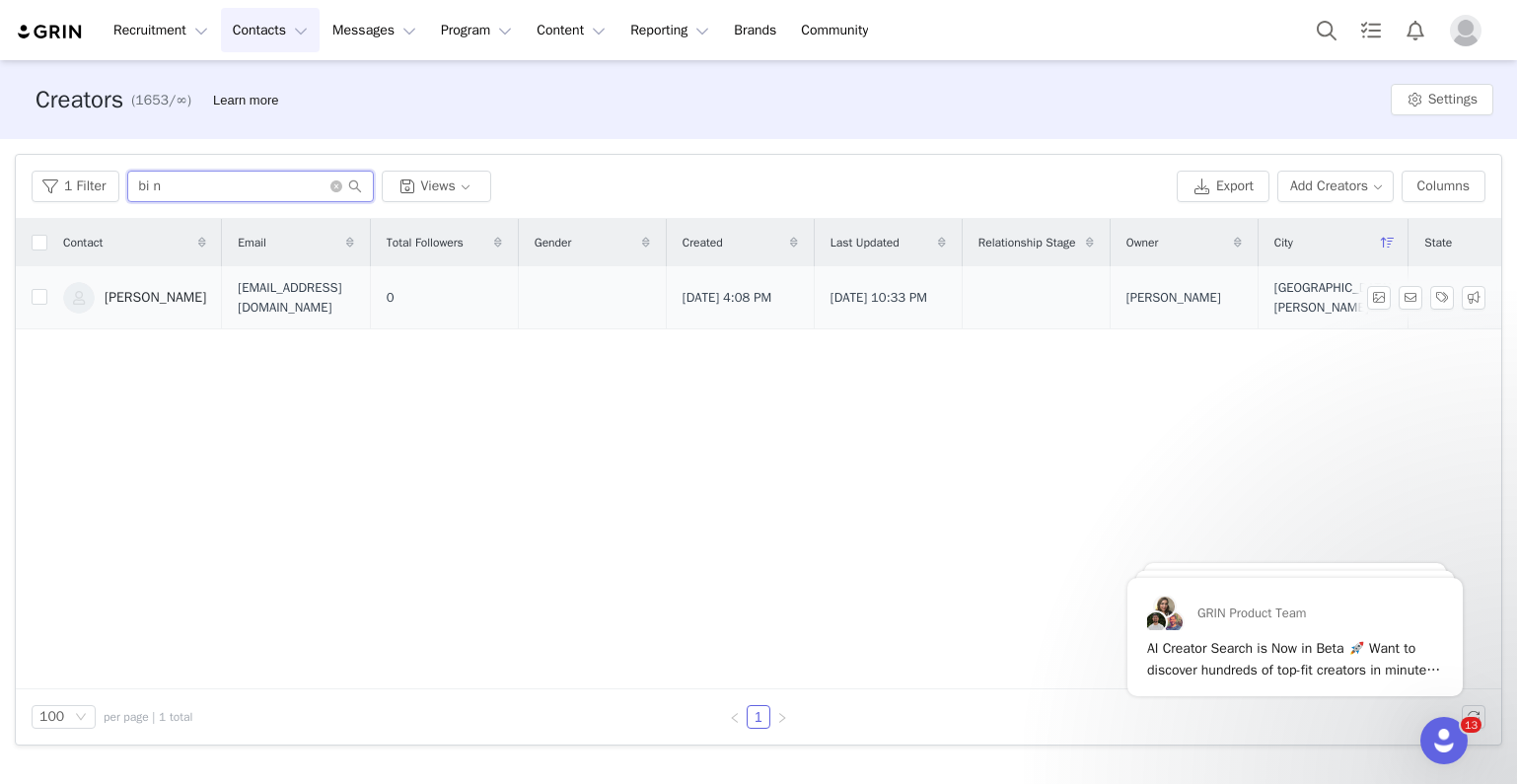 type on "bi n" 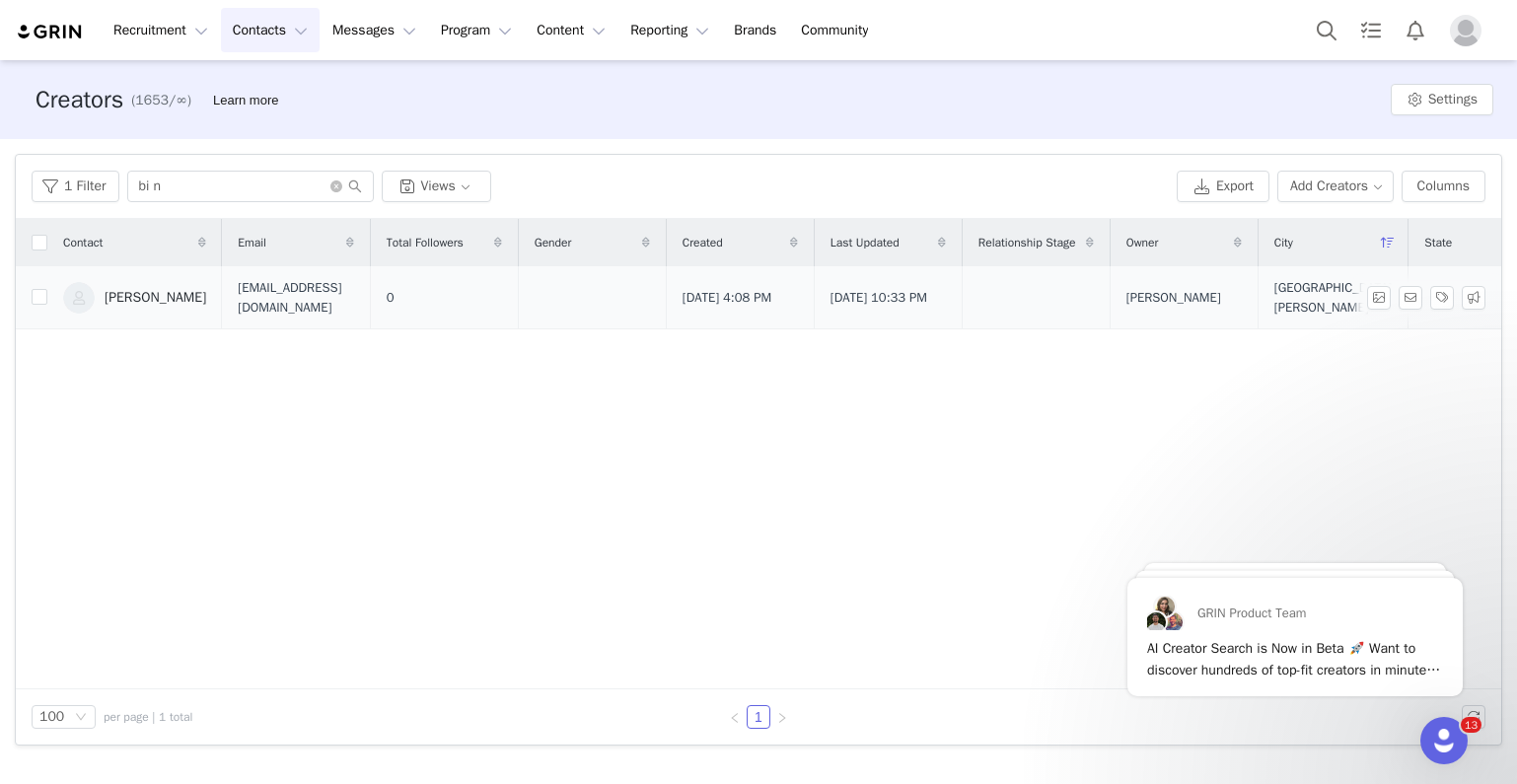 click on "[PERSON_NAME]" at bounding box center (134, 298) 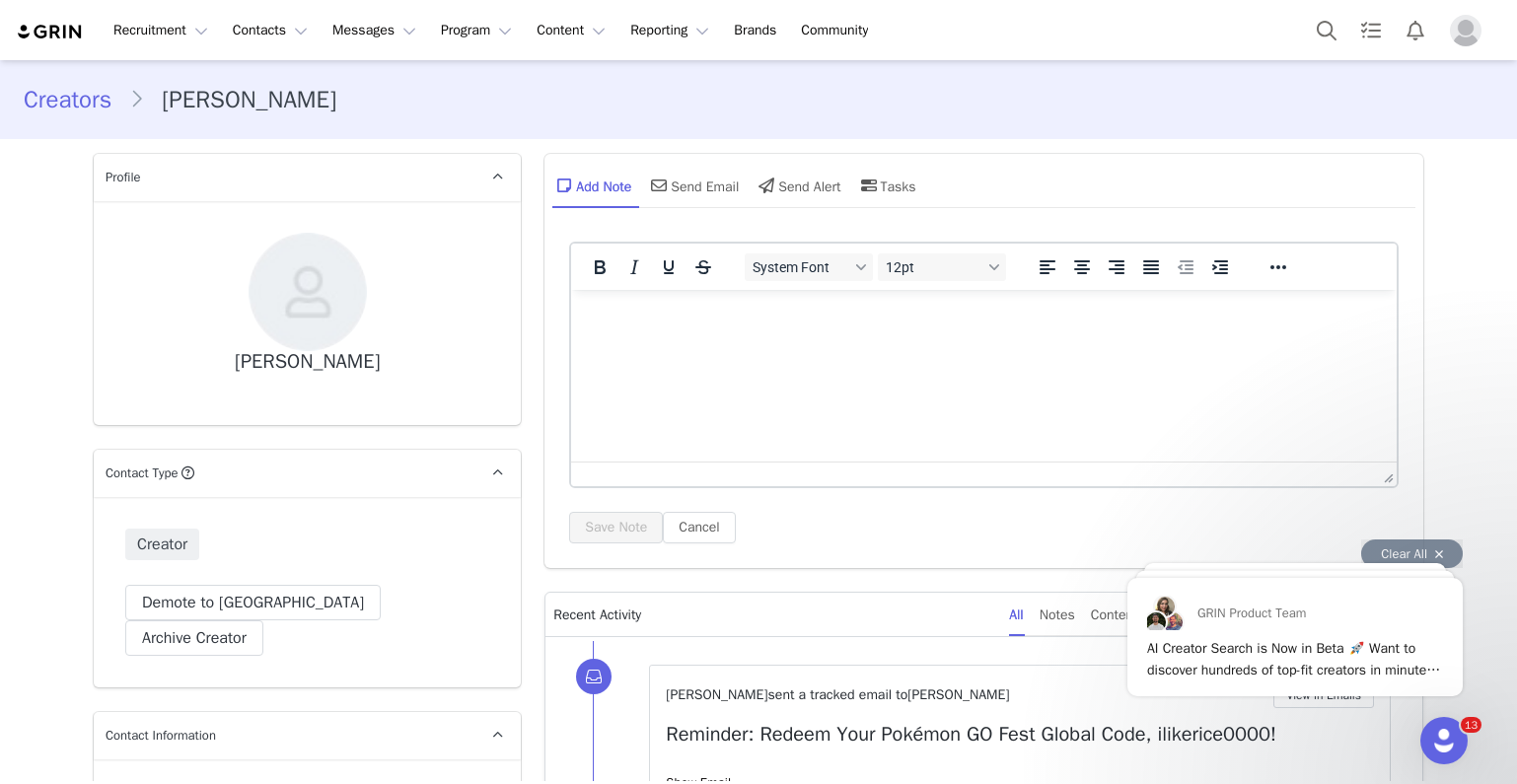 scroll, scrollTop: 0, scrollLeft: 0, axis: both 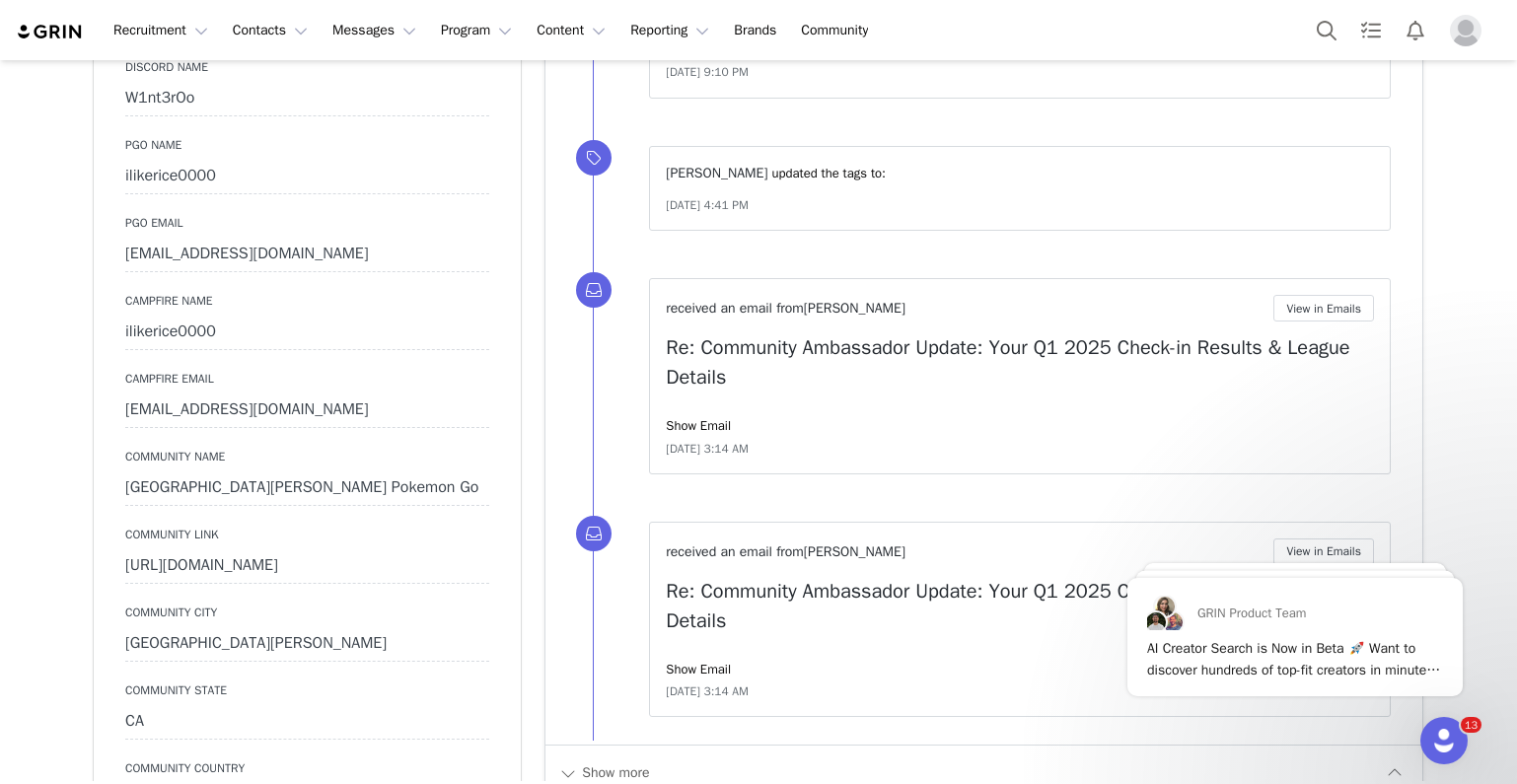 click on "[GEOGRAPHIC_DATA][PERSON_NAME] Pokemon Go" at bounding box center [307, 488] 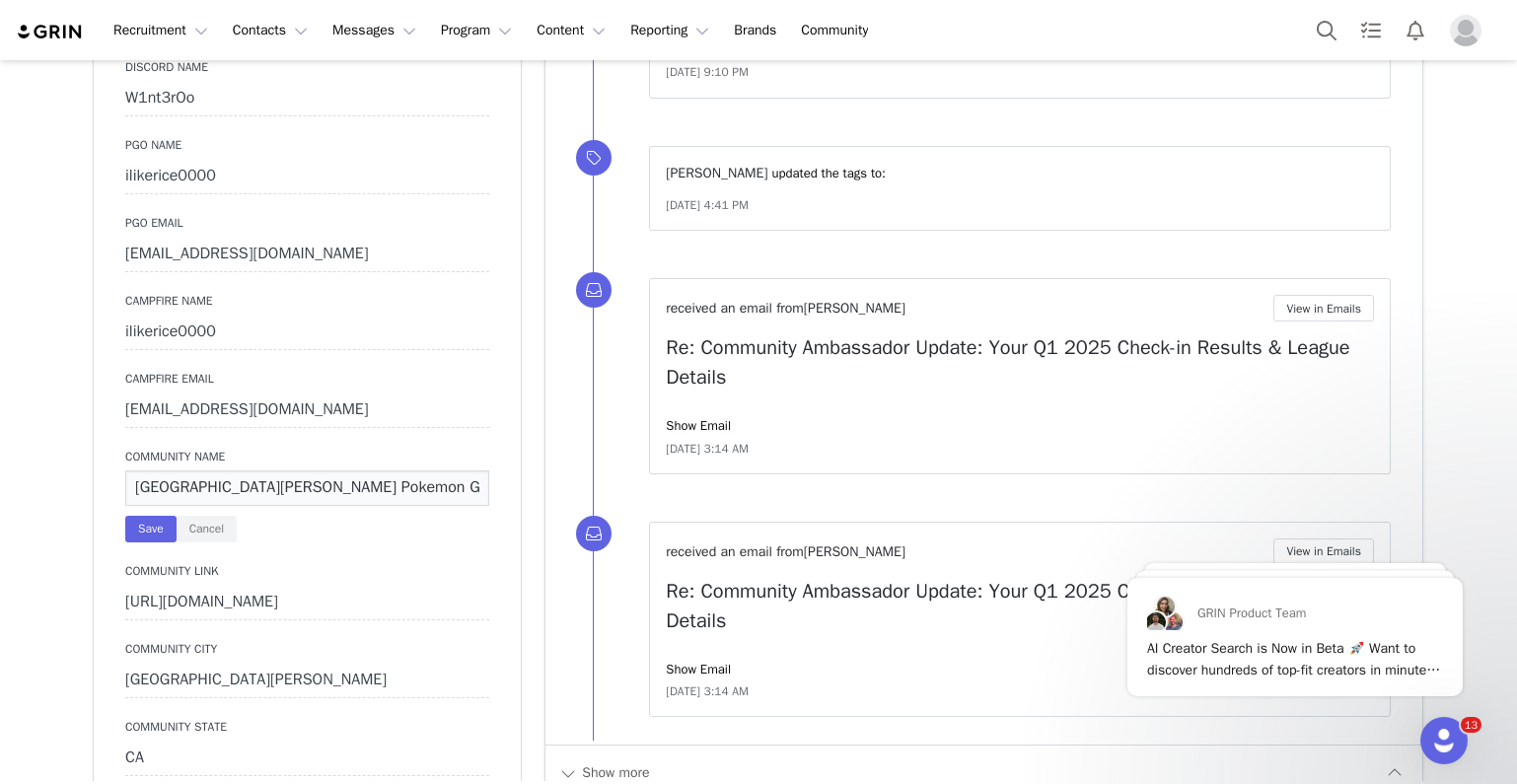 click on "[GEOGRAPHIC_DATA][PERSON_NAME] Pokemon Go" at bounding box center [307, 488] 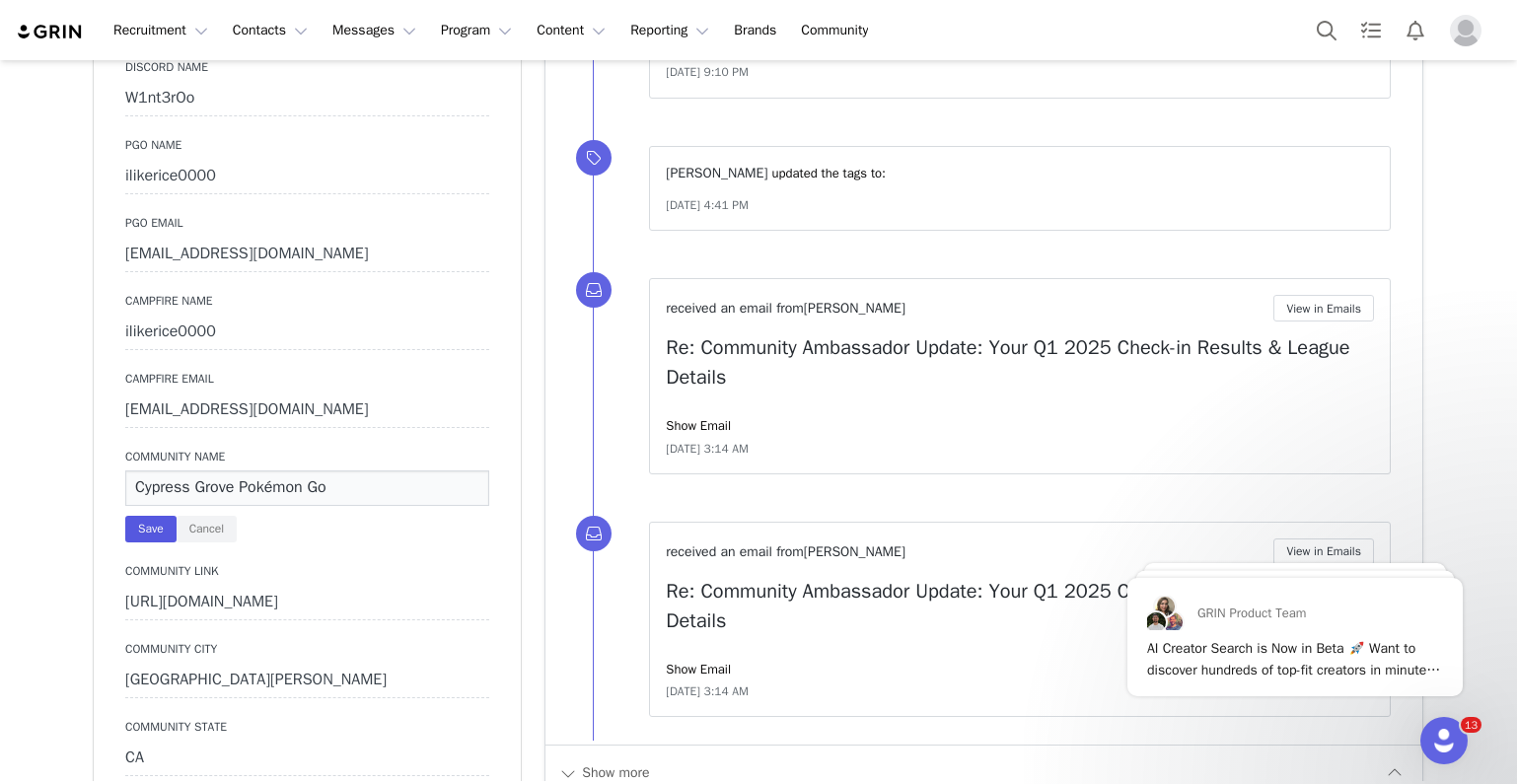 type on "Cypress Grove Pokémon Go" 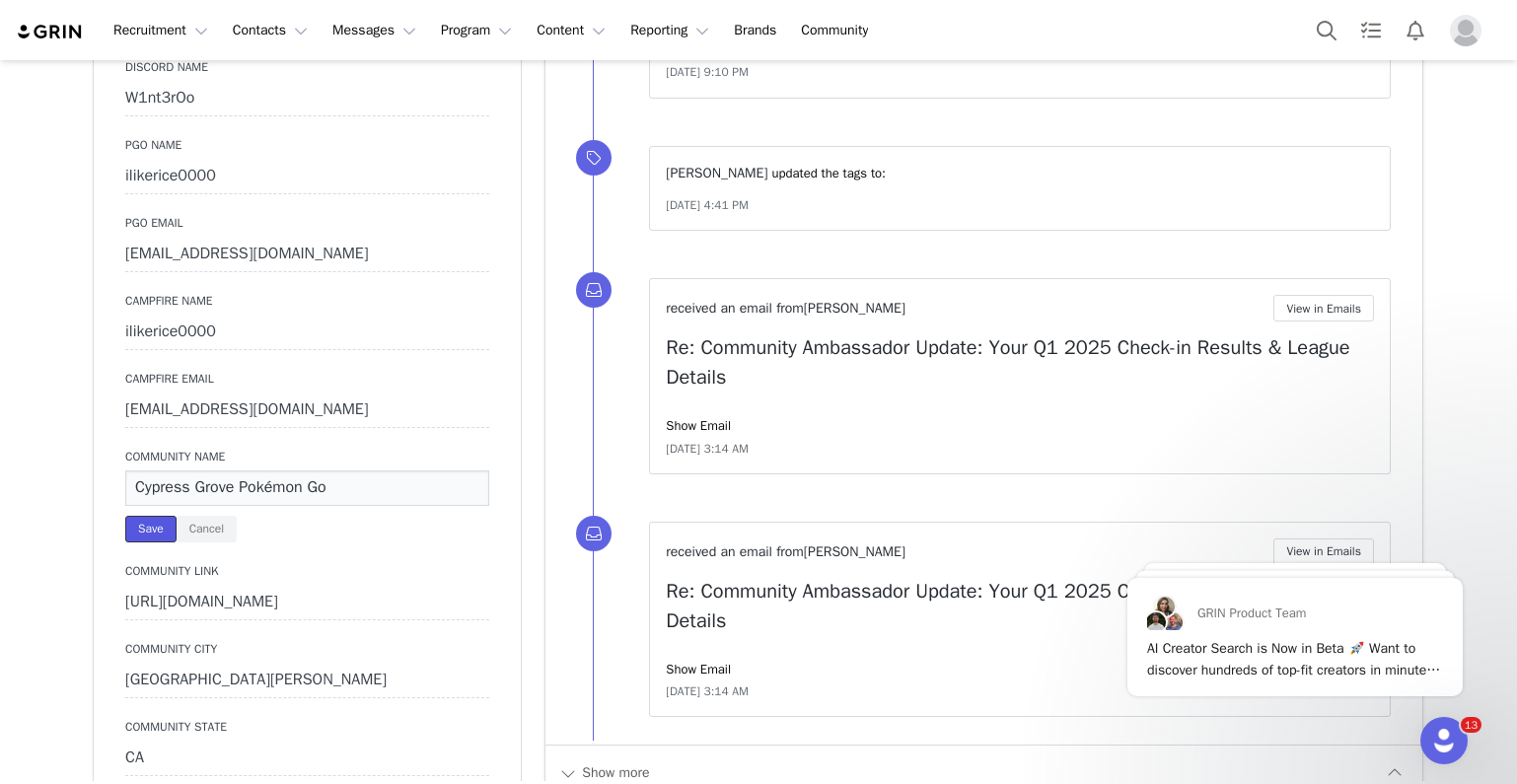 click on "Save" at bounding box center (151, 529) 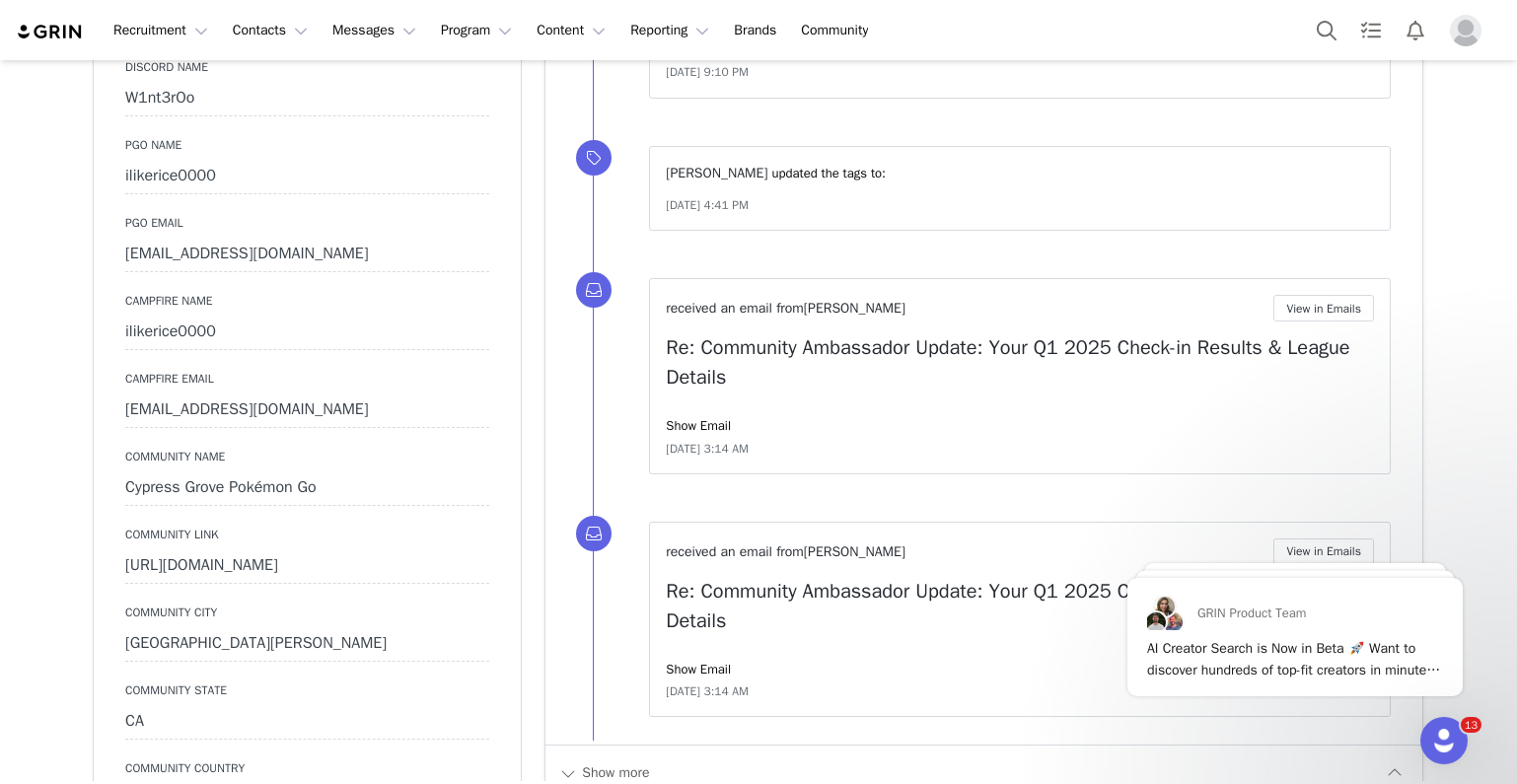 scroll, scrollTop: 0, scrollLeft: 0, axis: both 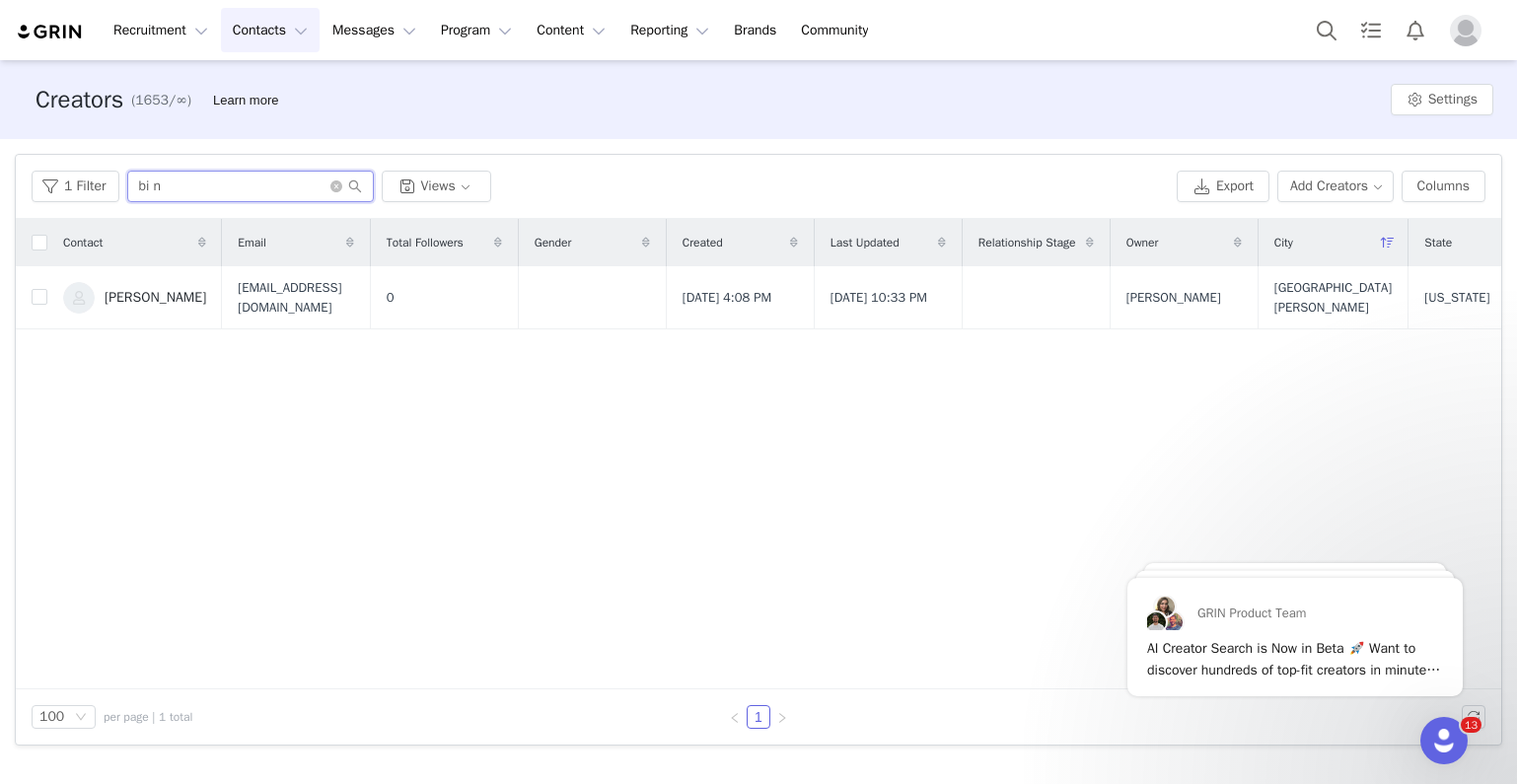click on "bi n" at bounding box center (251, 186) 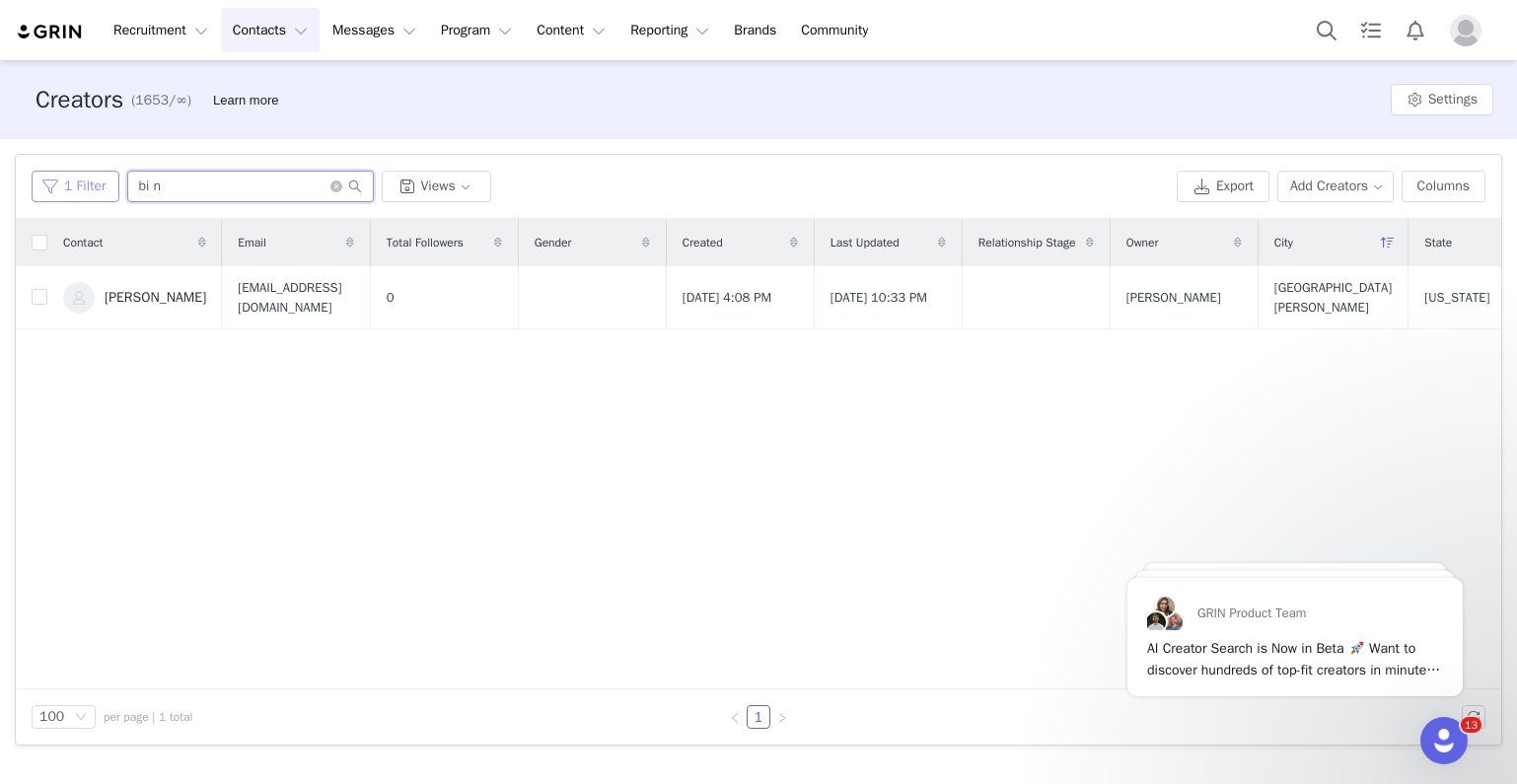 drag, startPoint x: 158, startPoint y: 186, endPoint x: 112, endPoint y: 178, distance: 46.69047 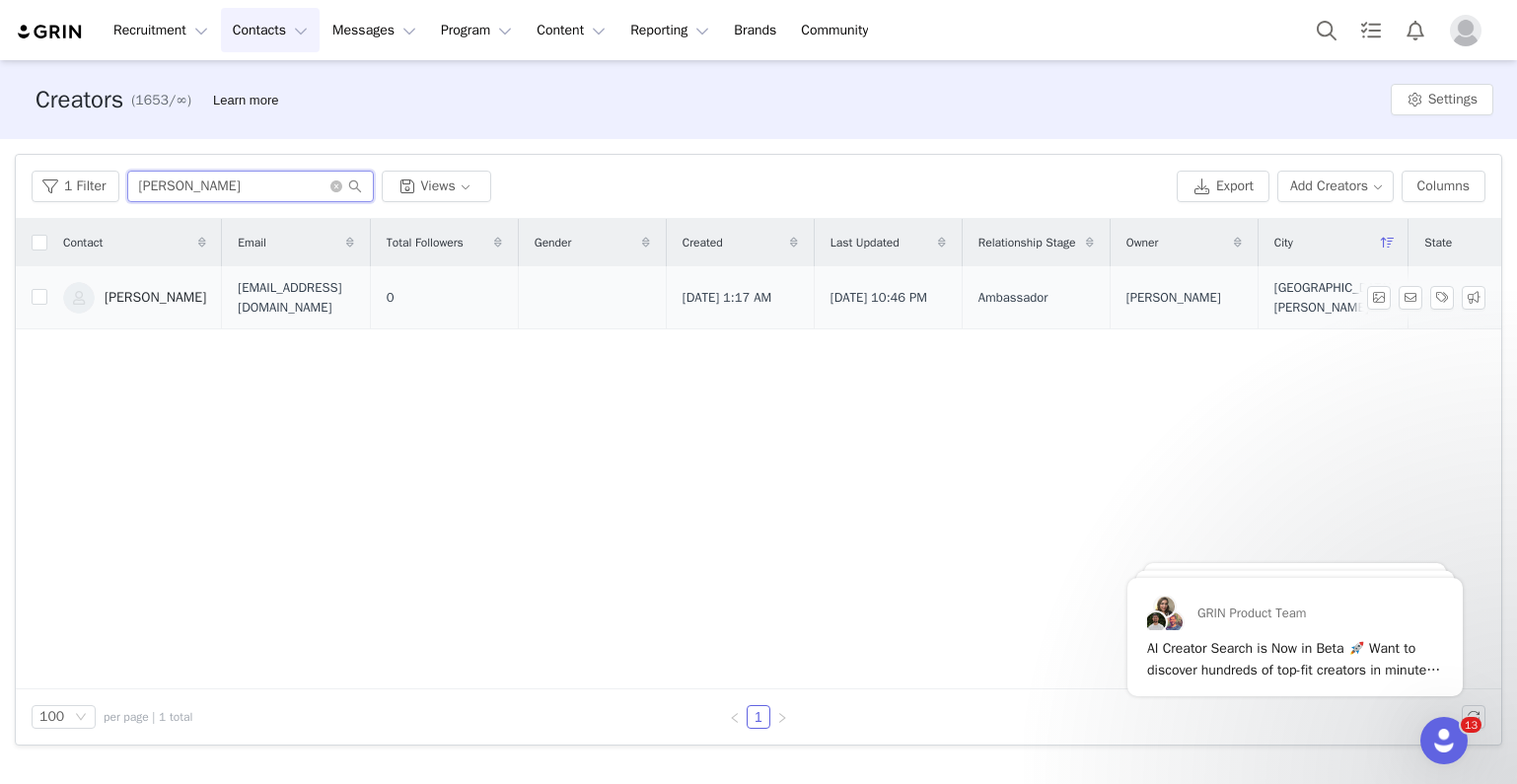 type on "[PERSON_NAME]" 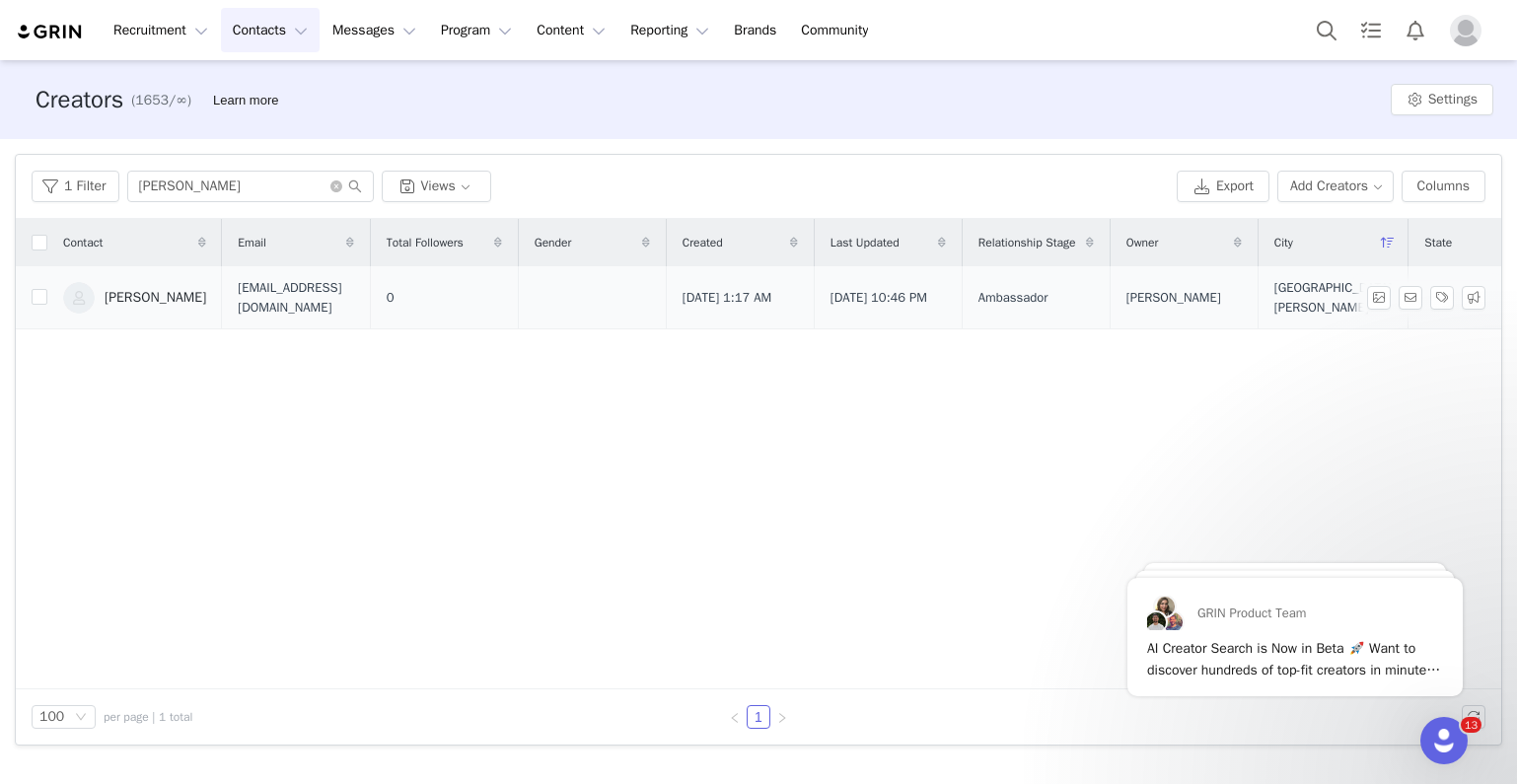 click on "[PERSON_NAME]" at bounding box center [134, 298] 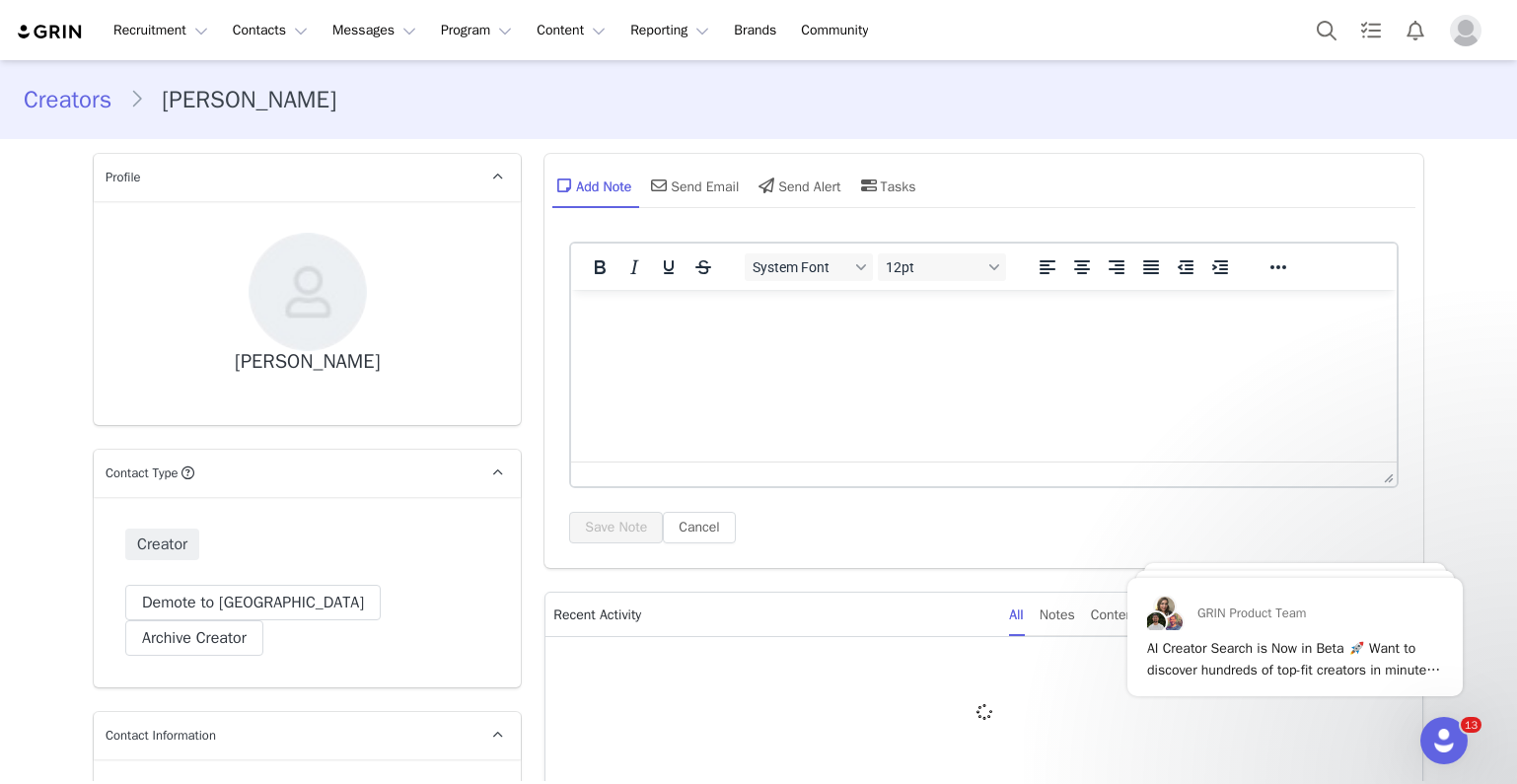 scroll, scrollTop: 0, scrollLeft: 0, axis: both 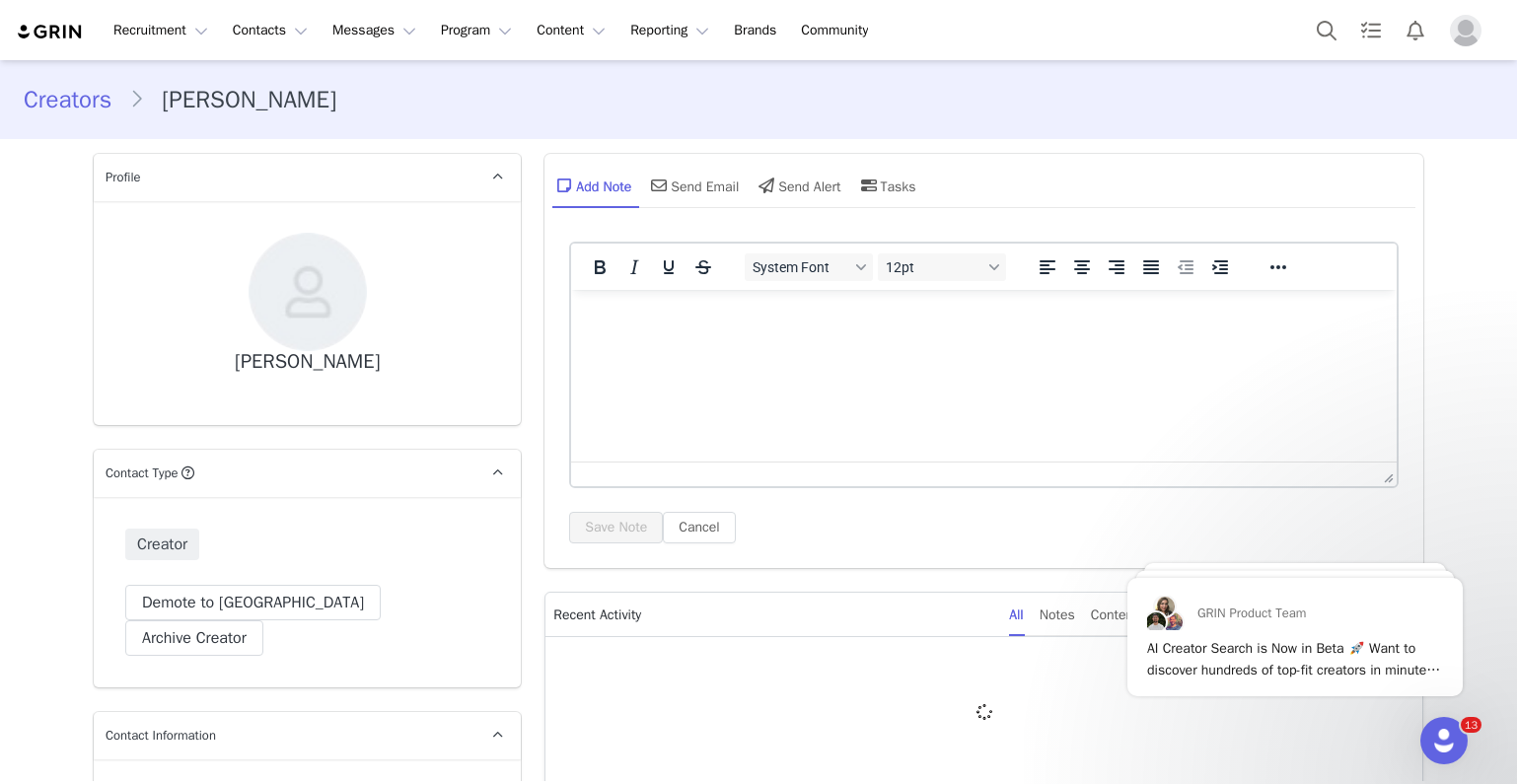 type on "+1 ([GEOGRAPHIC_DATA])" 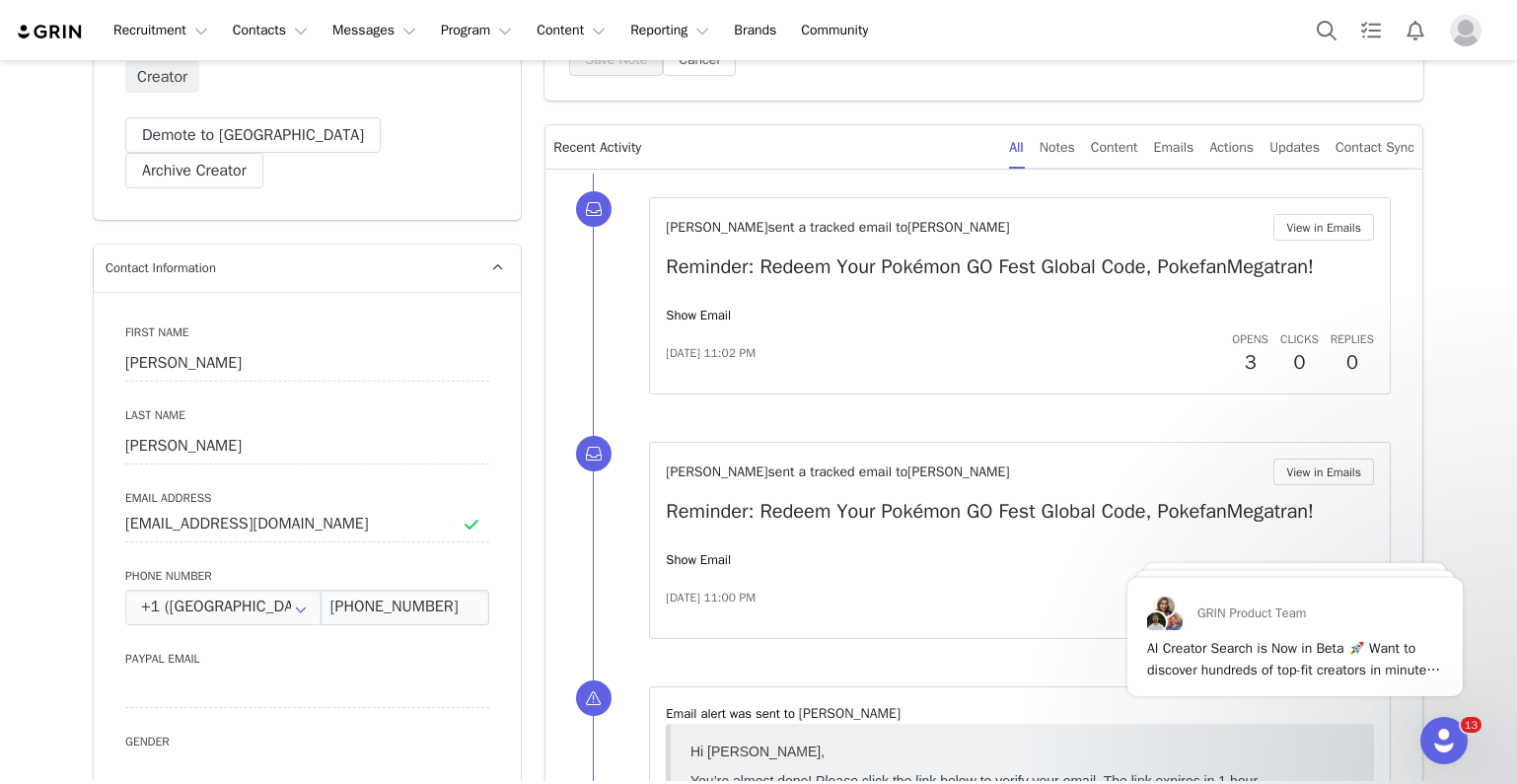 scroll, scrollTop: 0, scrollLeft: 0, axis: both 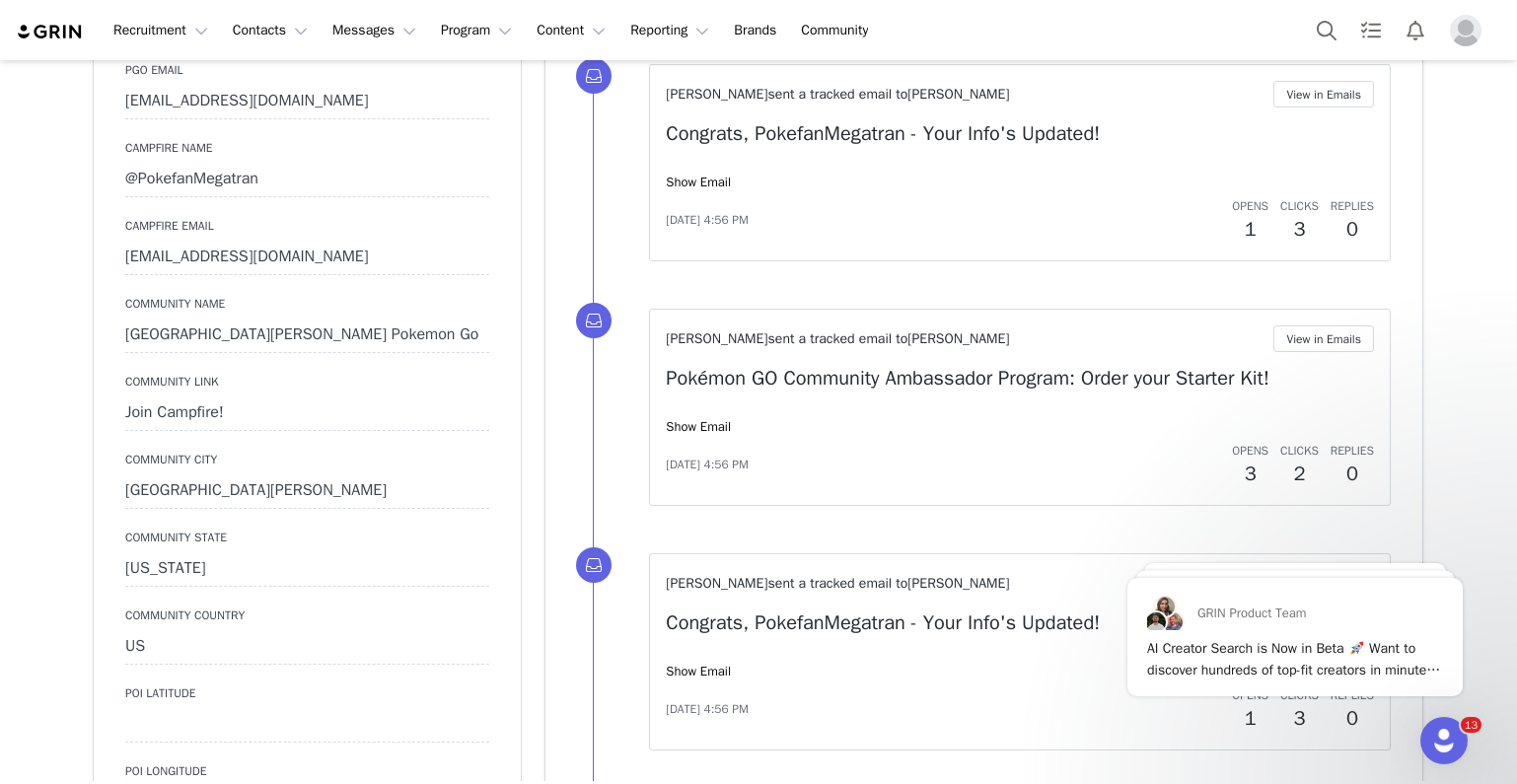click on "[GEOGRAPHIC_DATA][PERSON_NAME] Pokemon Go" at bounding box center [307, 335] 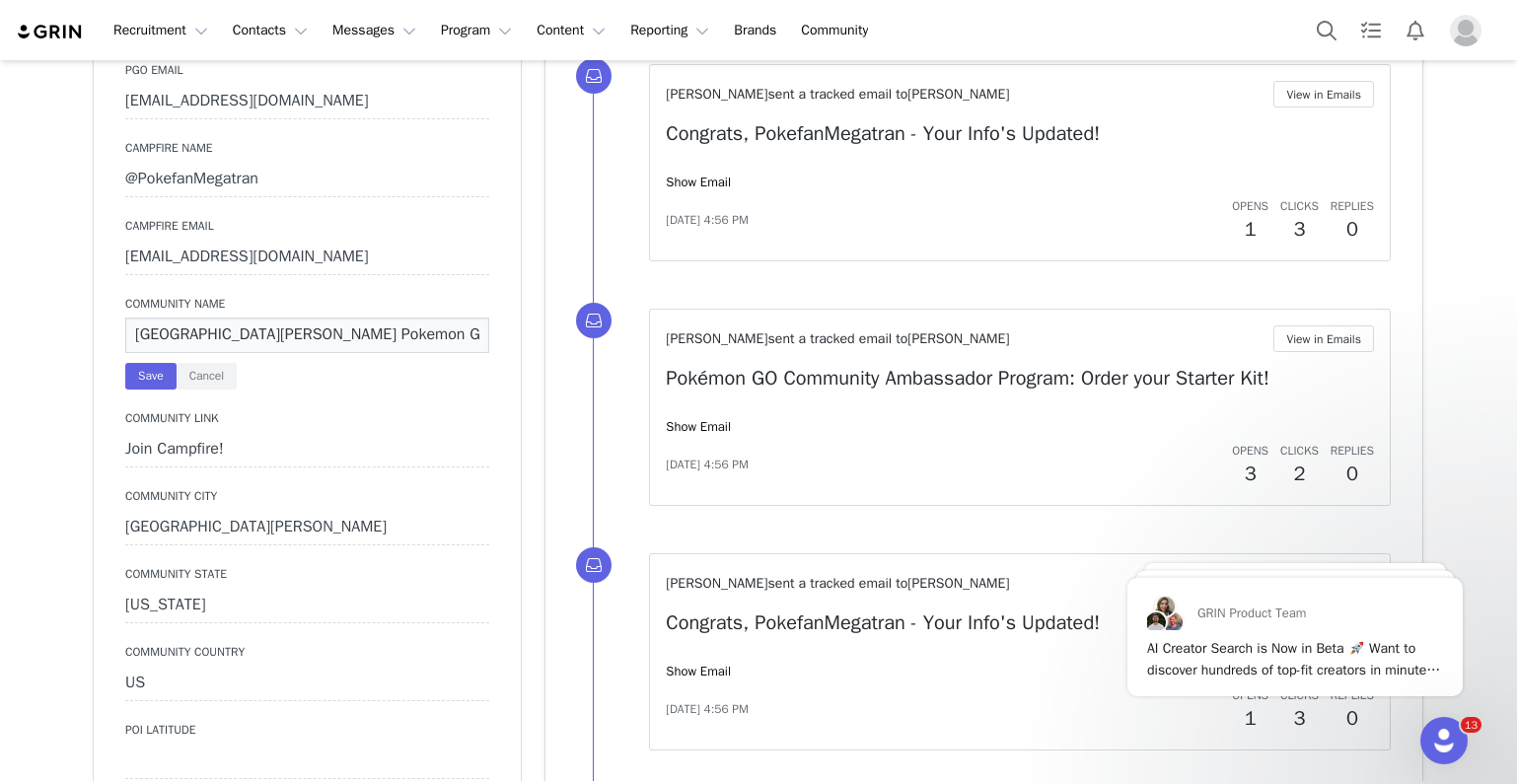drag, startPoint x: 248, startPoint y: 267, endPoint x: 61, endPoint y: 269, distance: 187.01069 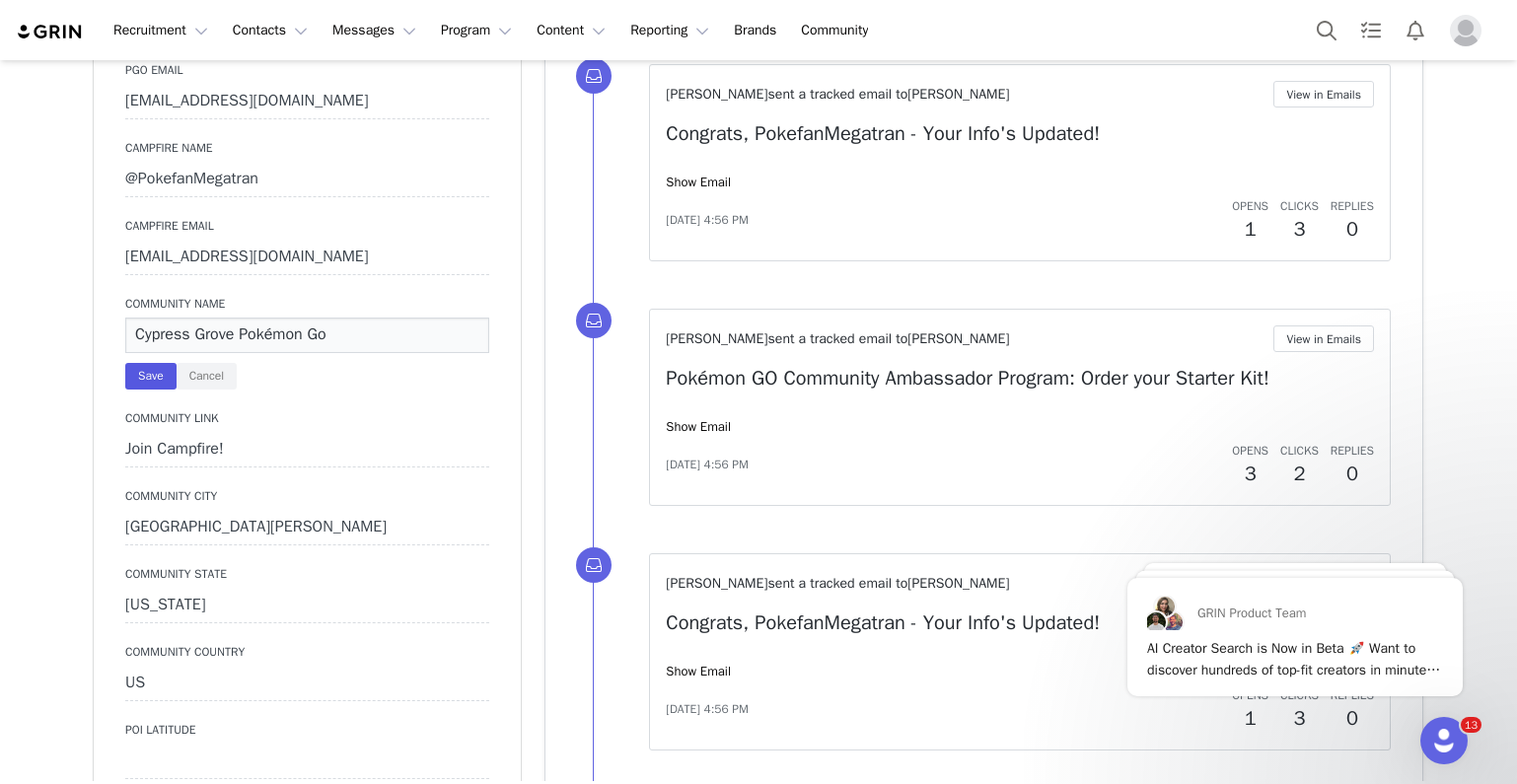 type on "Cypress Grove Pokémon Go" 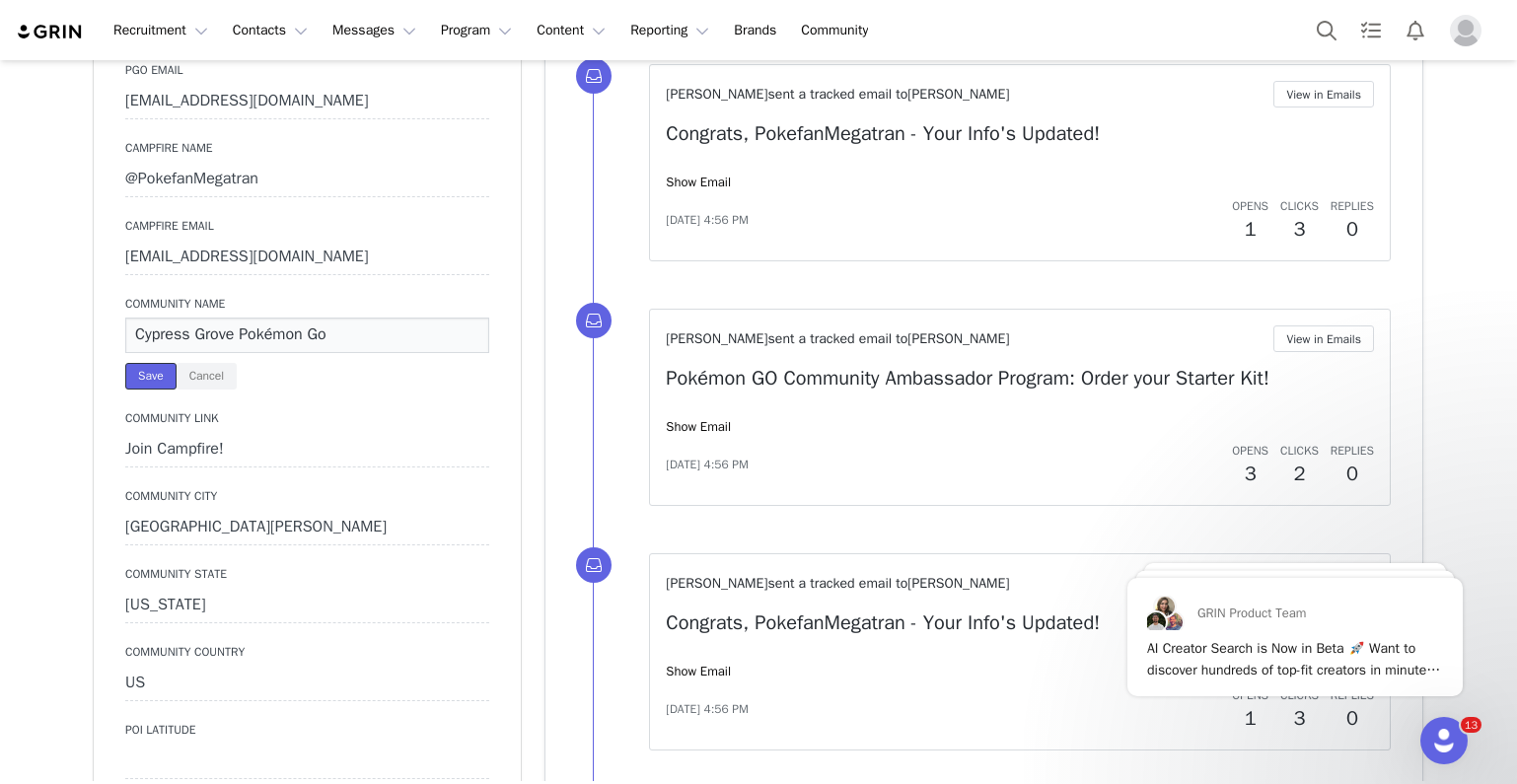 click on "Save" at bounding box center [151, 376] 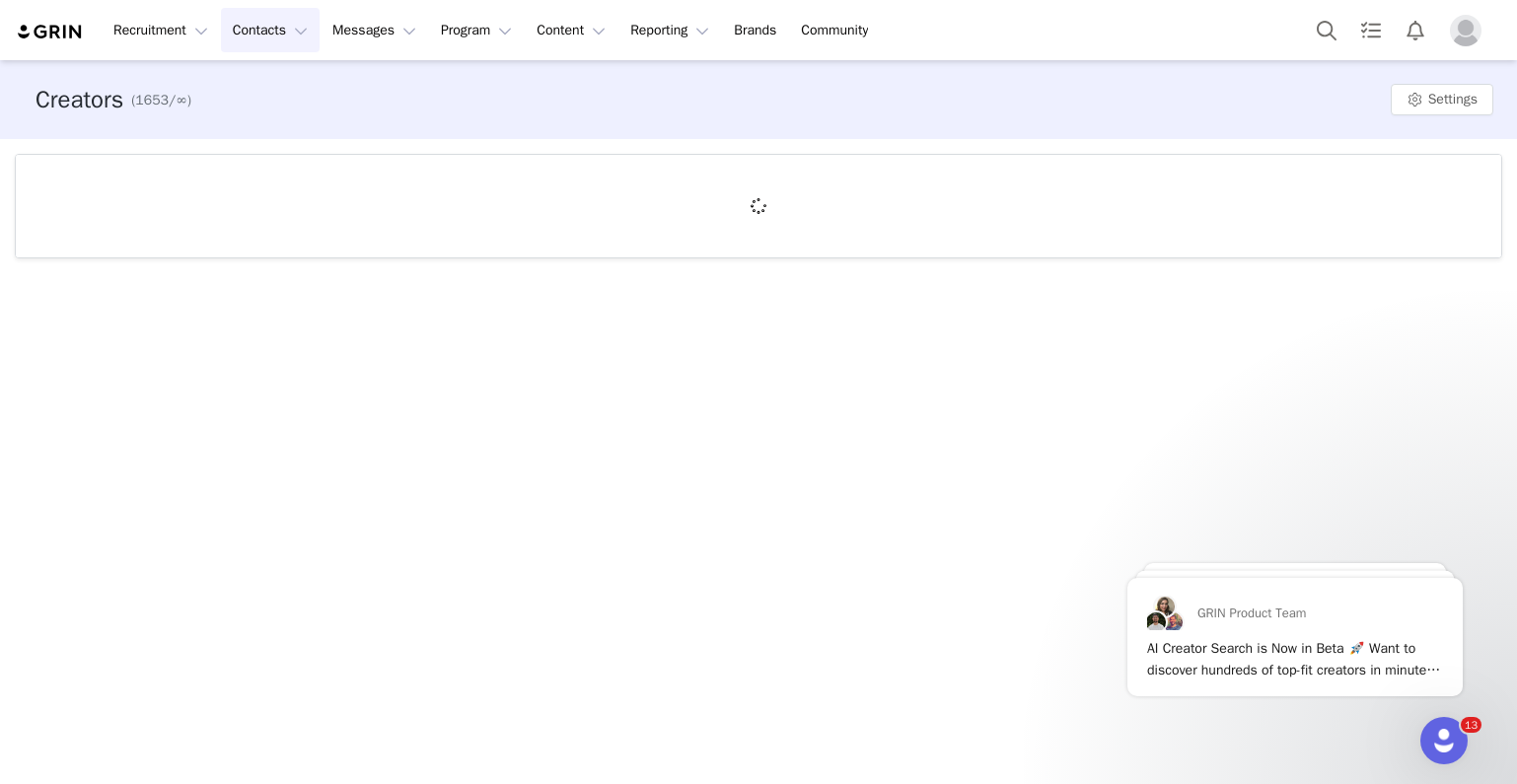 scroll, scrollTop: 0, scrollLeft: 0, axis: both 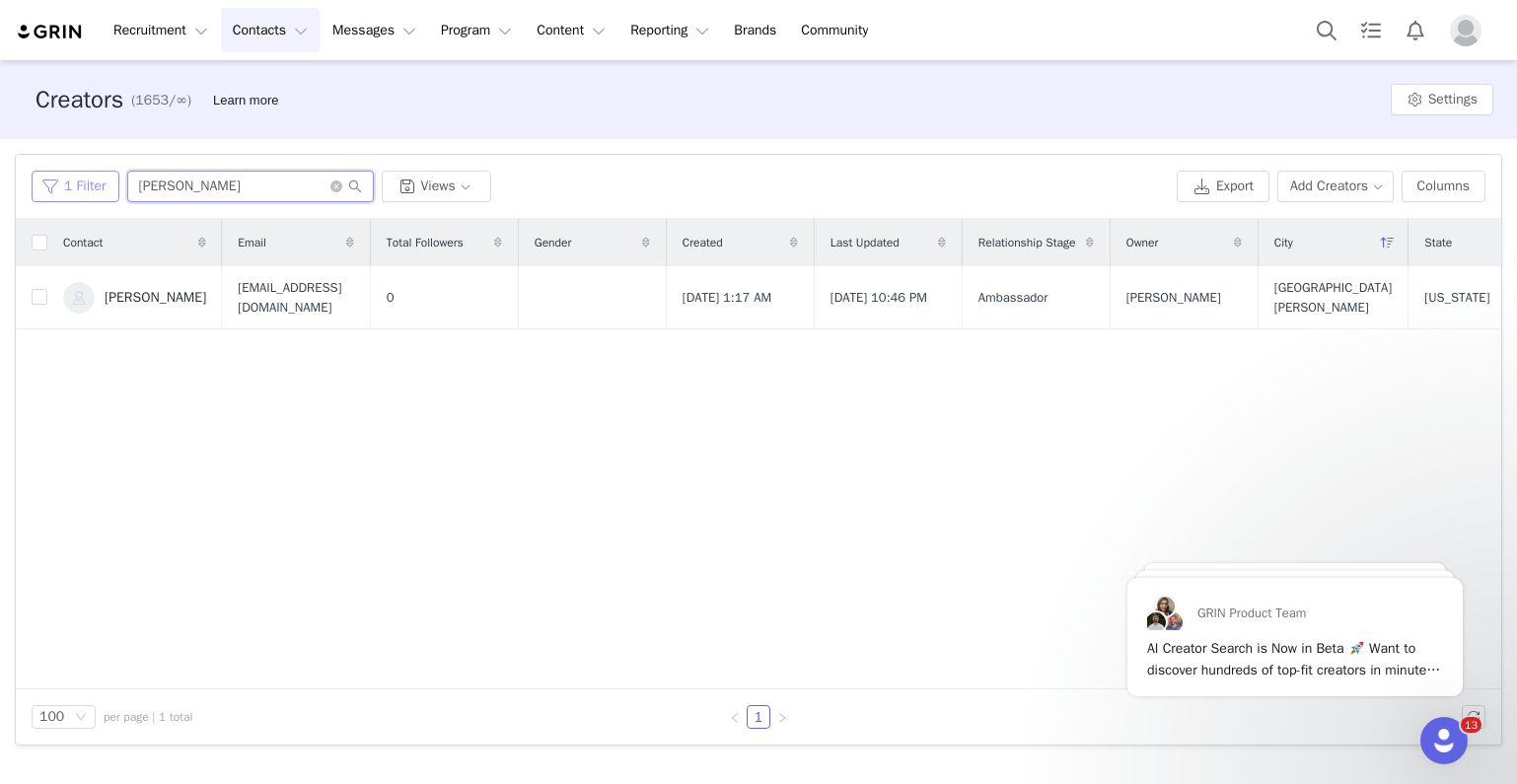 drag, startPoint x: 193, startPoint y: 184, endPoint x: 105, endPoint y: 177, distance: 88.27797 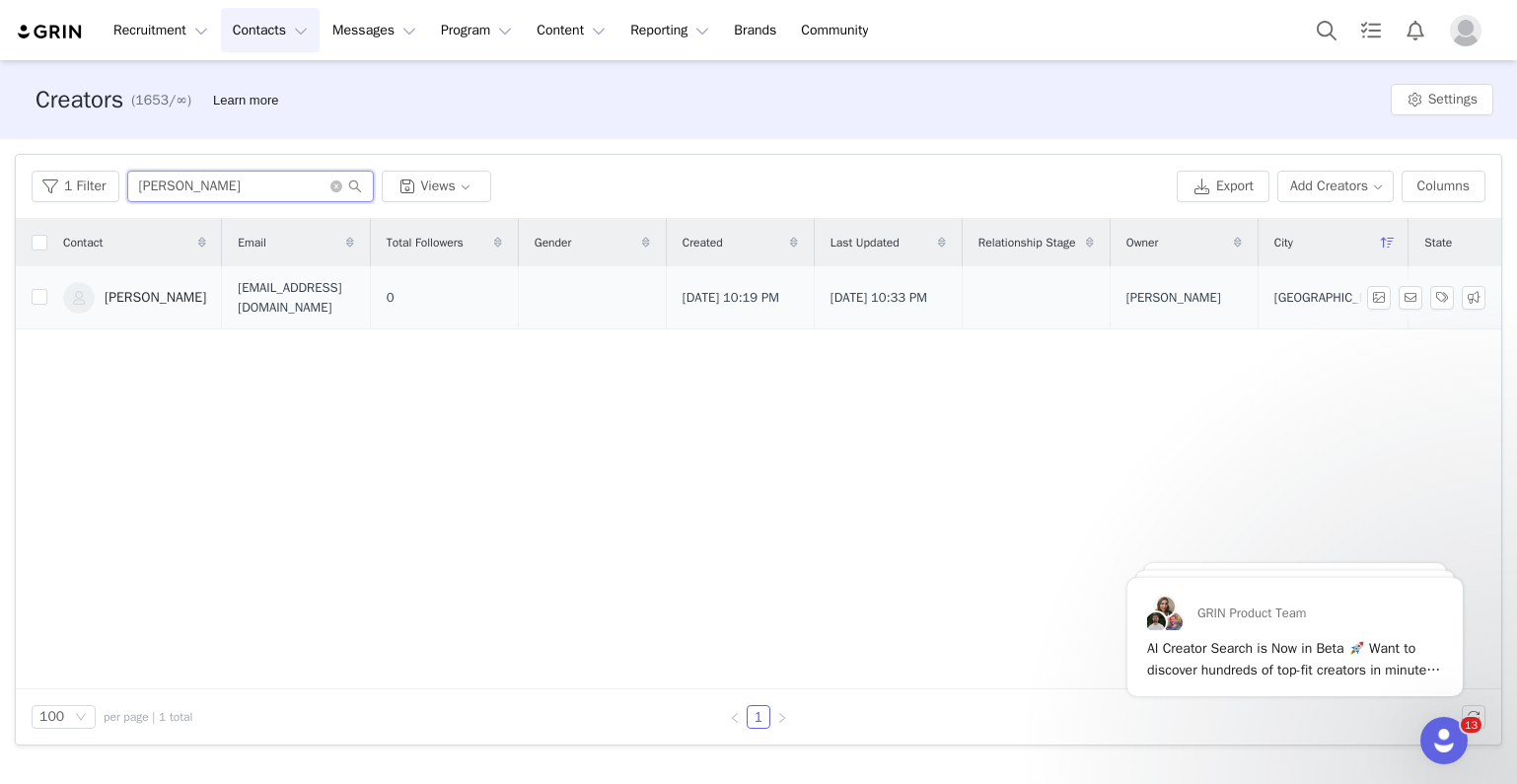 type on "[PERSON_NAME]" 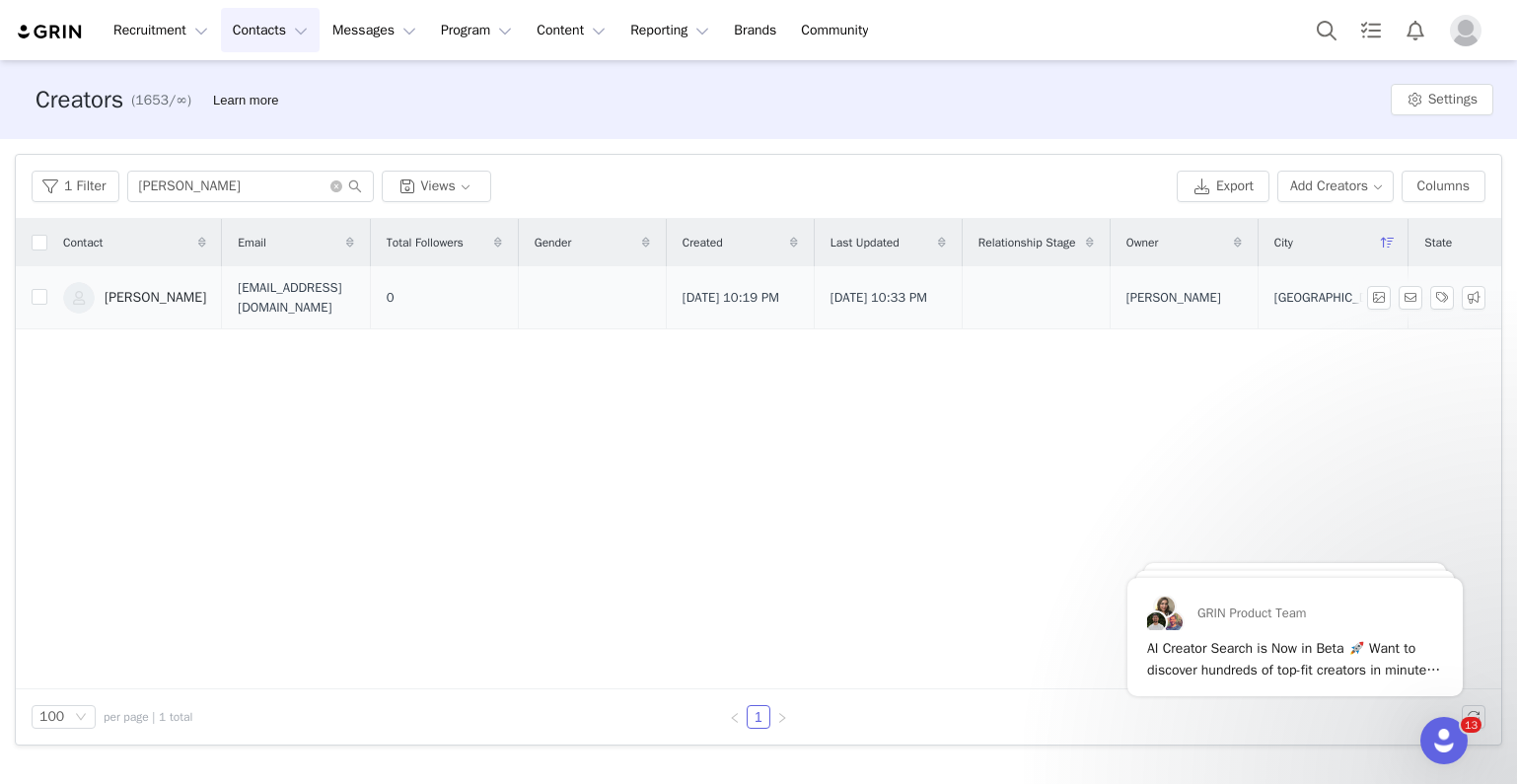 click on "[PERSON_NAME]" at bounding box center [134, 298] 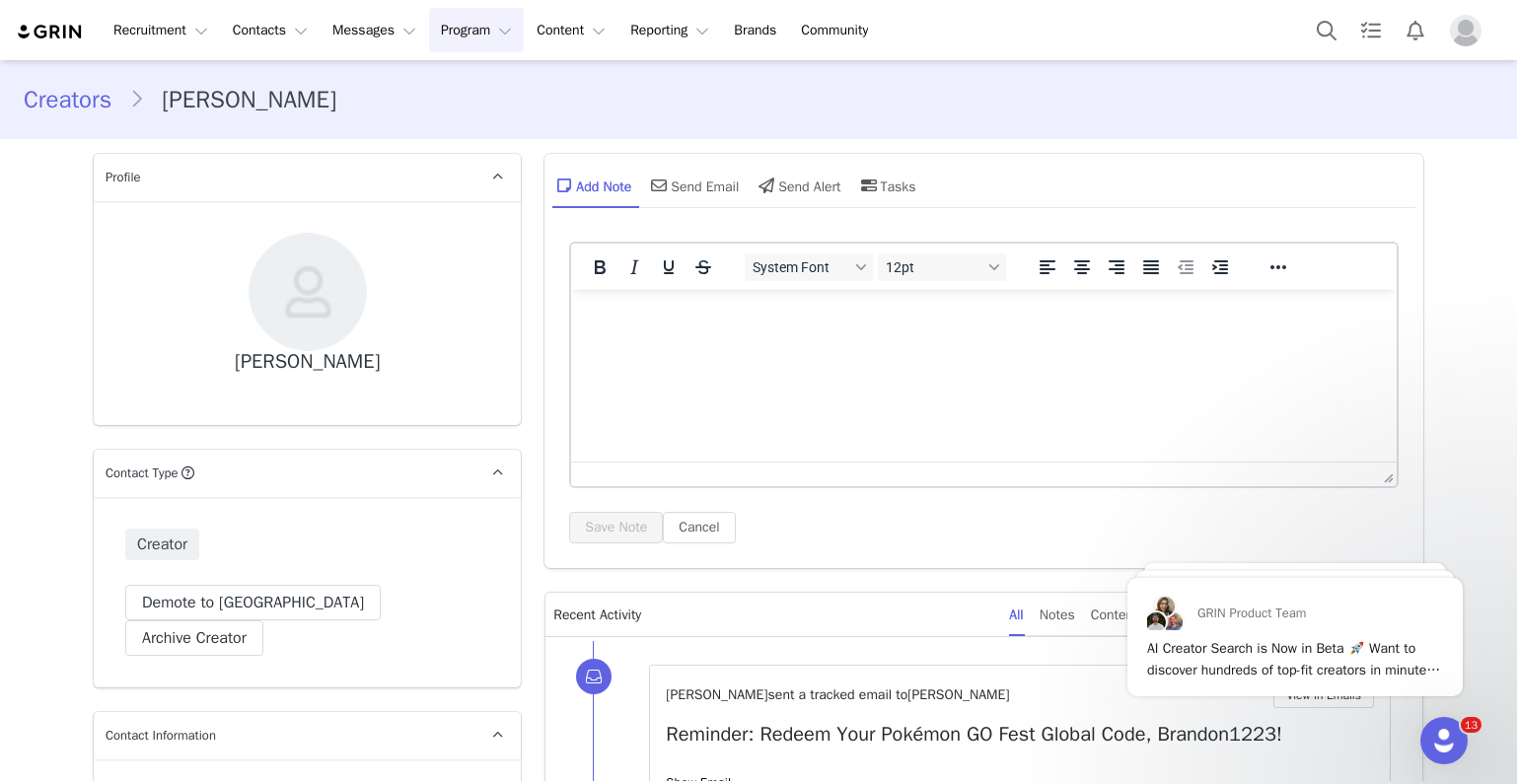 scroll, scrollTop: 0, scrollLeft: 0, axis: both 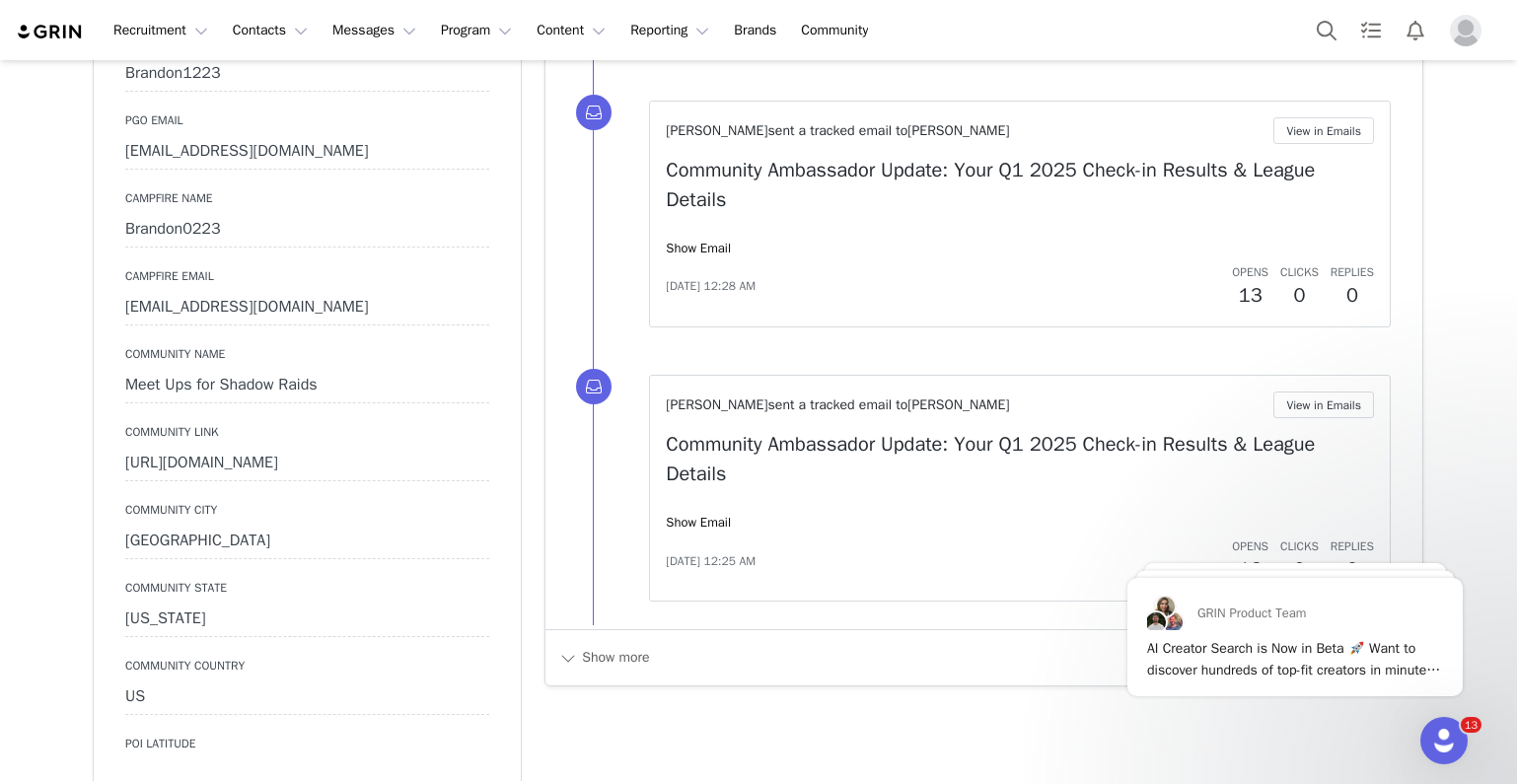 click on "Meet Ups for Shadow Raids" at bounding box center [307, 386] 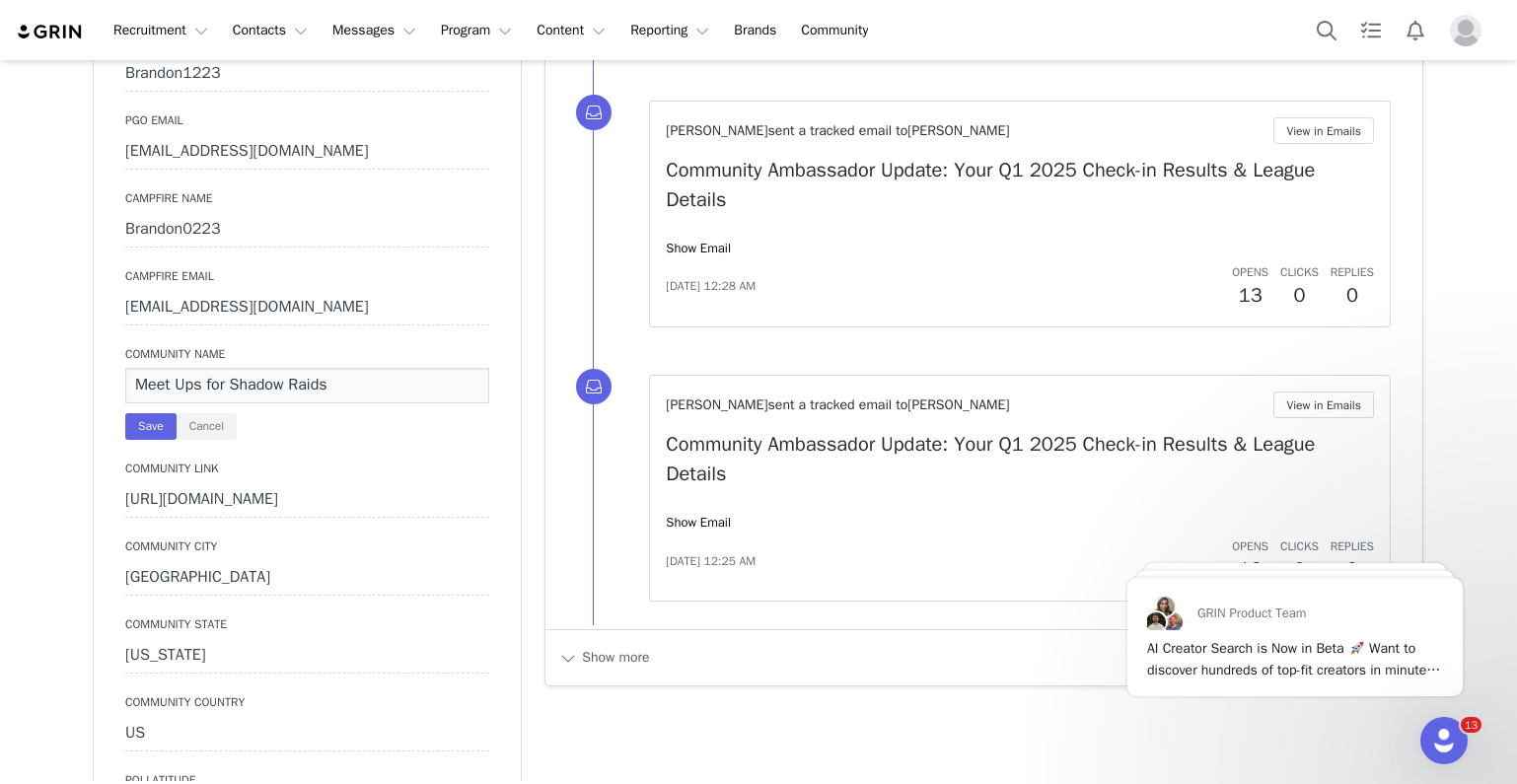 drag, startPoint x: 311, startPoint y: 352, endPoint x: 66, endPoint y: 348, distance: 245.03265 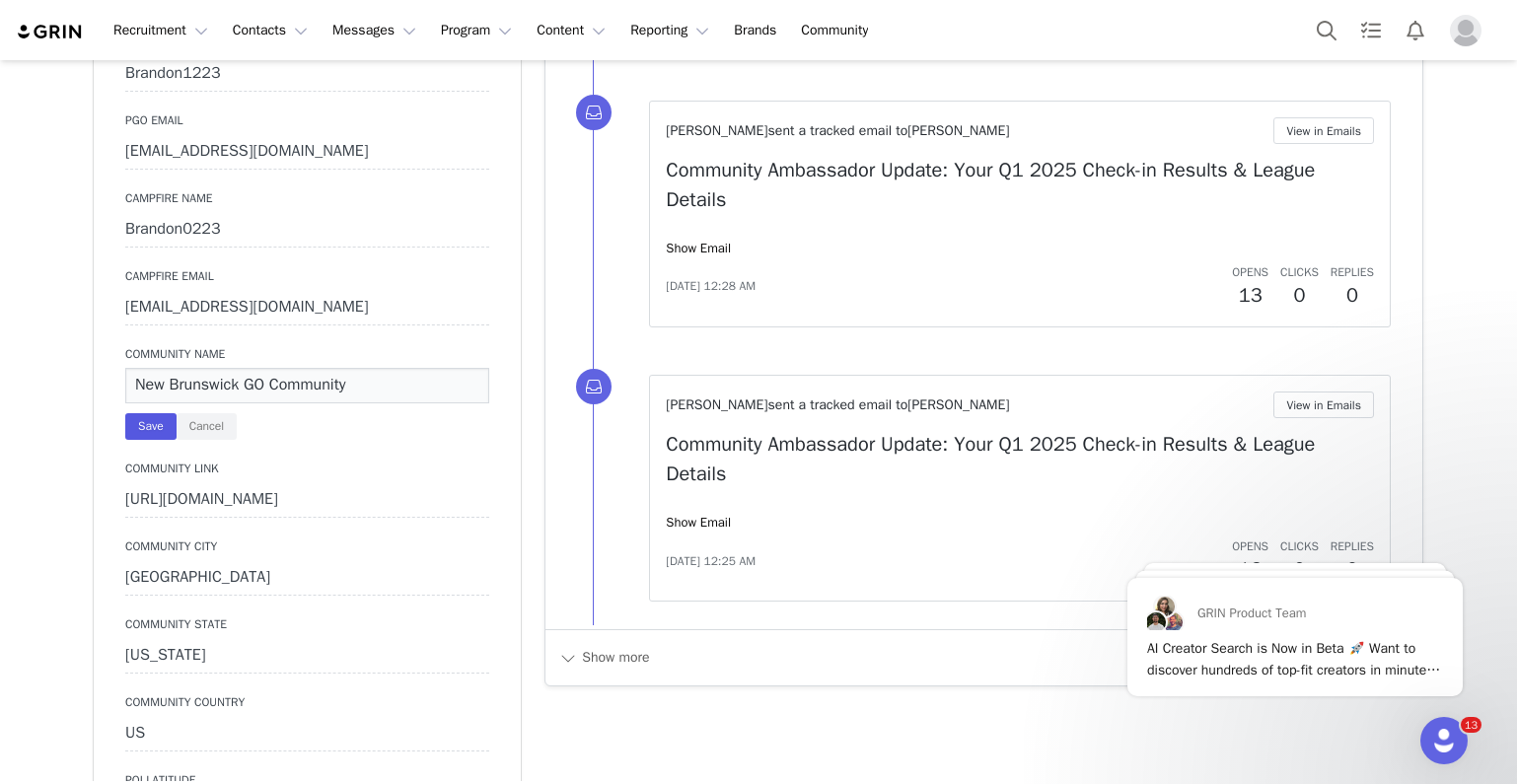 type on "New Brunswick GO Community" 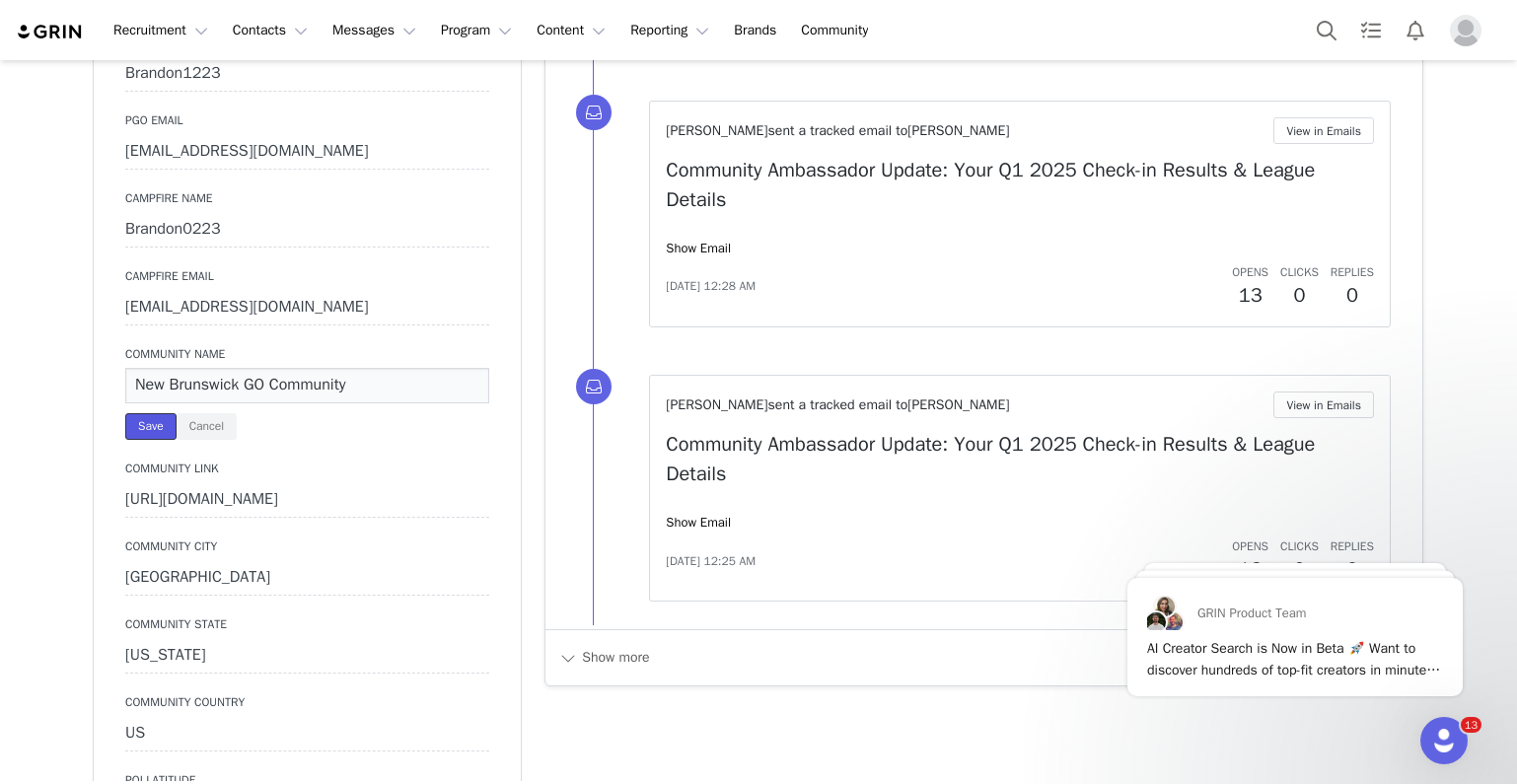 click on "Save" at bounding box center (151, 426) 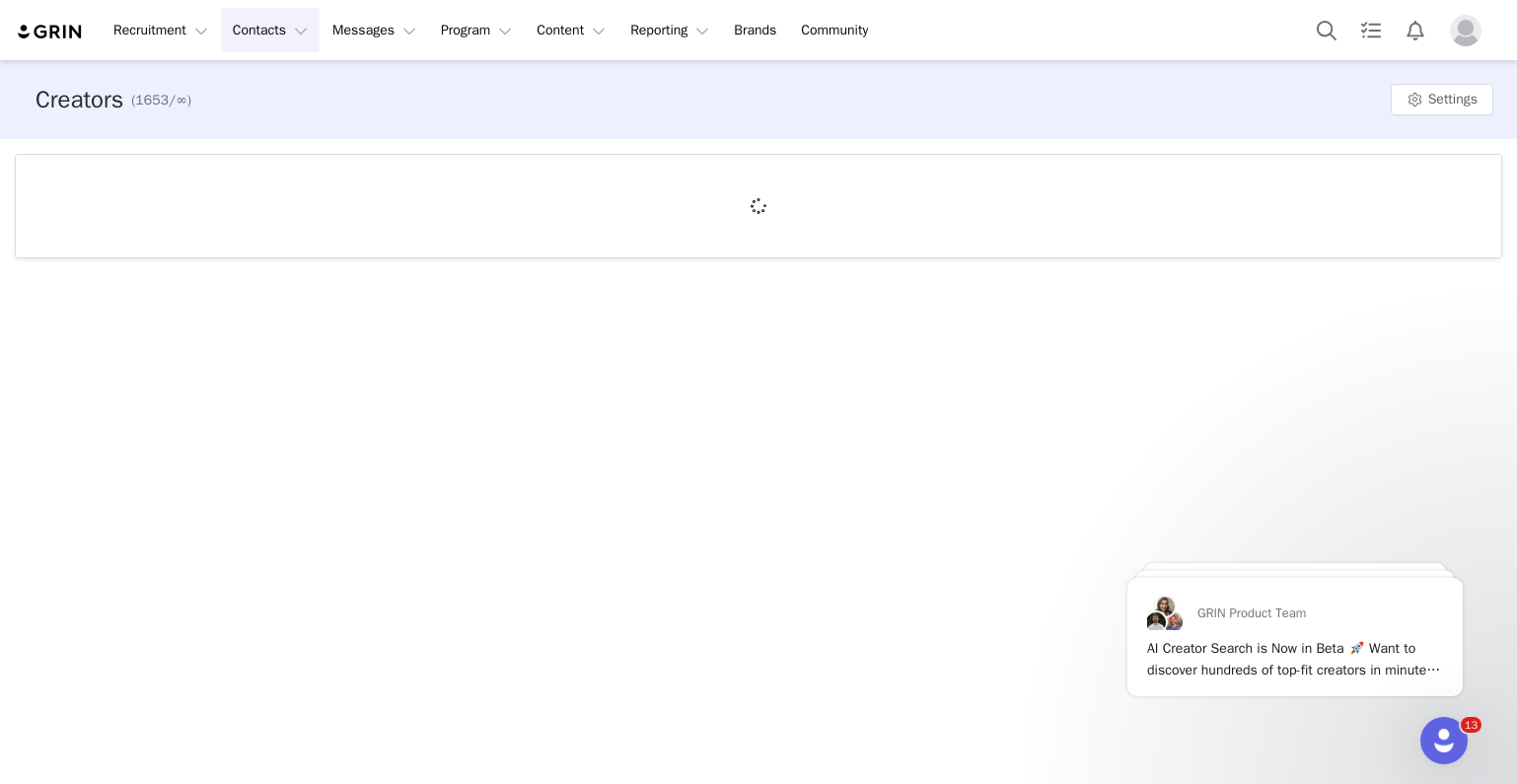 scroll, scrollTop: 0, scrollLeft: 0, axis: both 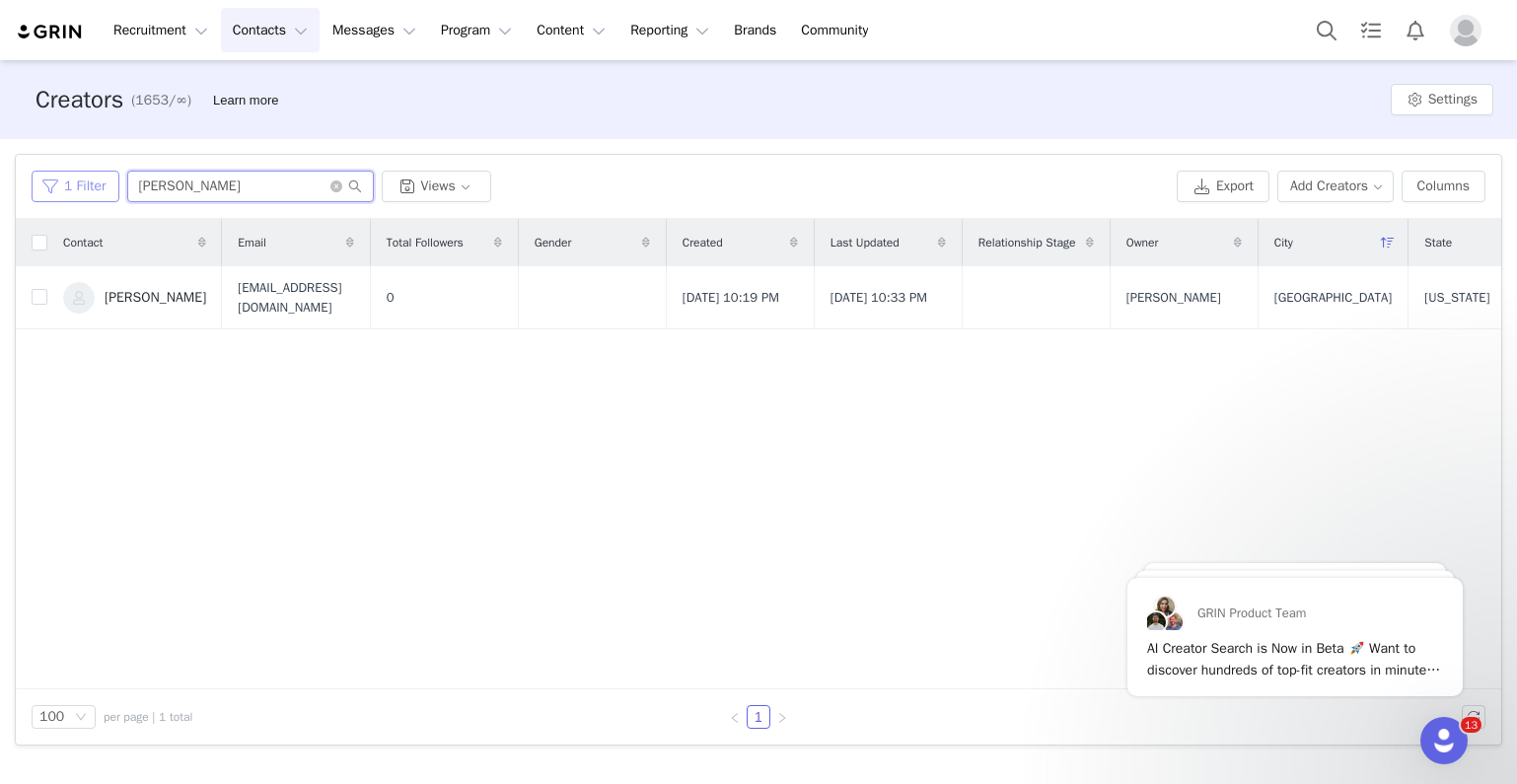 drag, startPoint x: 218, startPoint y: 189, endPoint x: 105, endPoint y: 176, distance: 113.74533 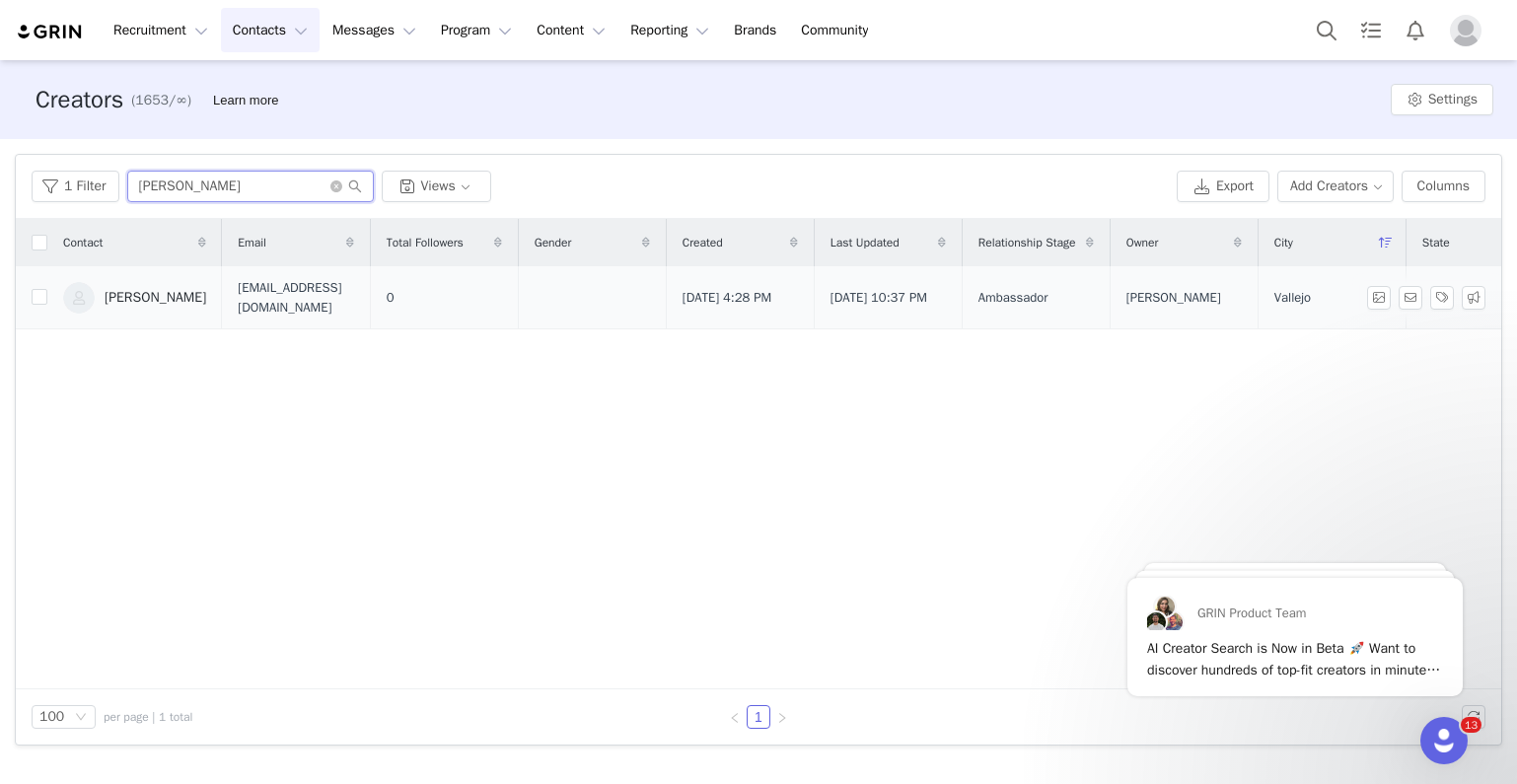 type on "[PERSON_NAME]" 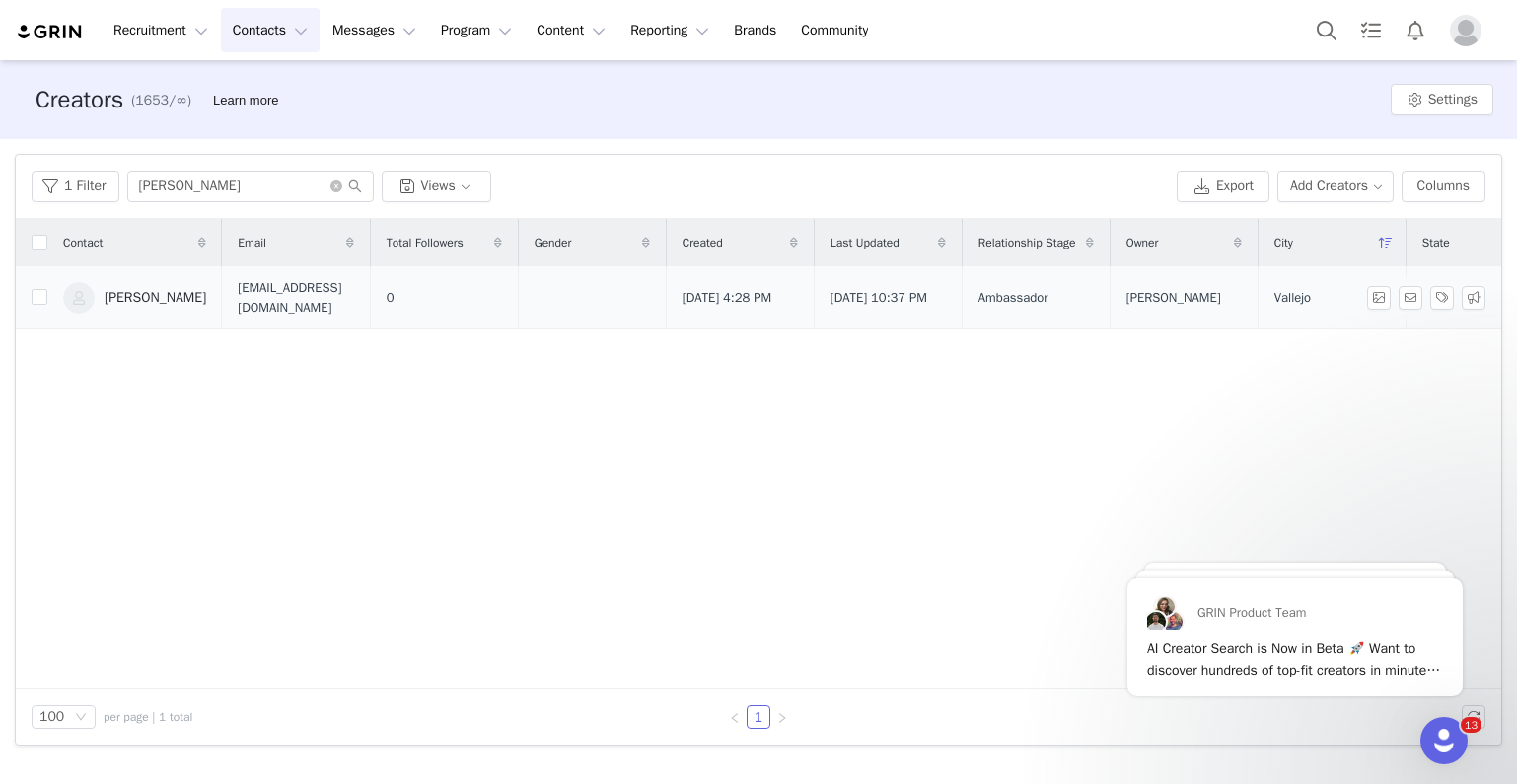 click on "[PERSON_NAME]" at bounding box center (155, 298) 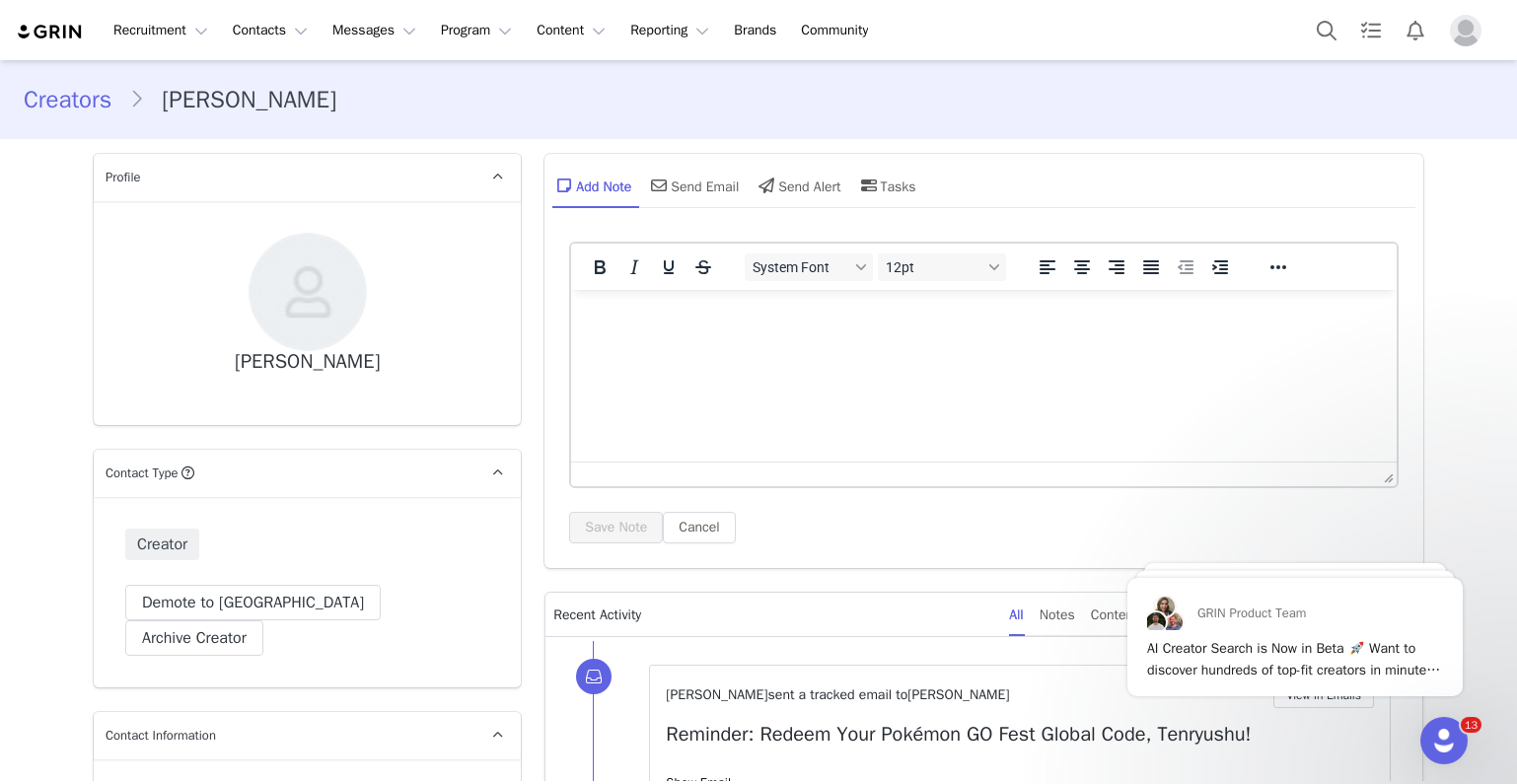 scroll, scrollTop: 0, scrollLeft: 0, axis: both 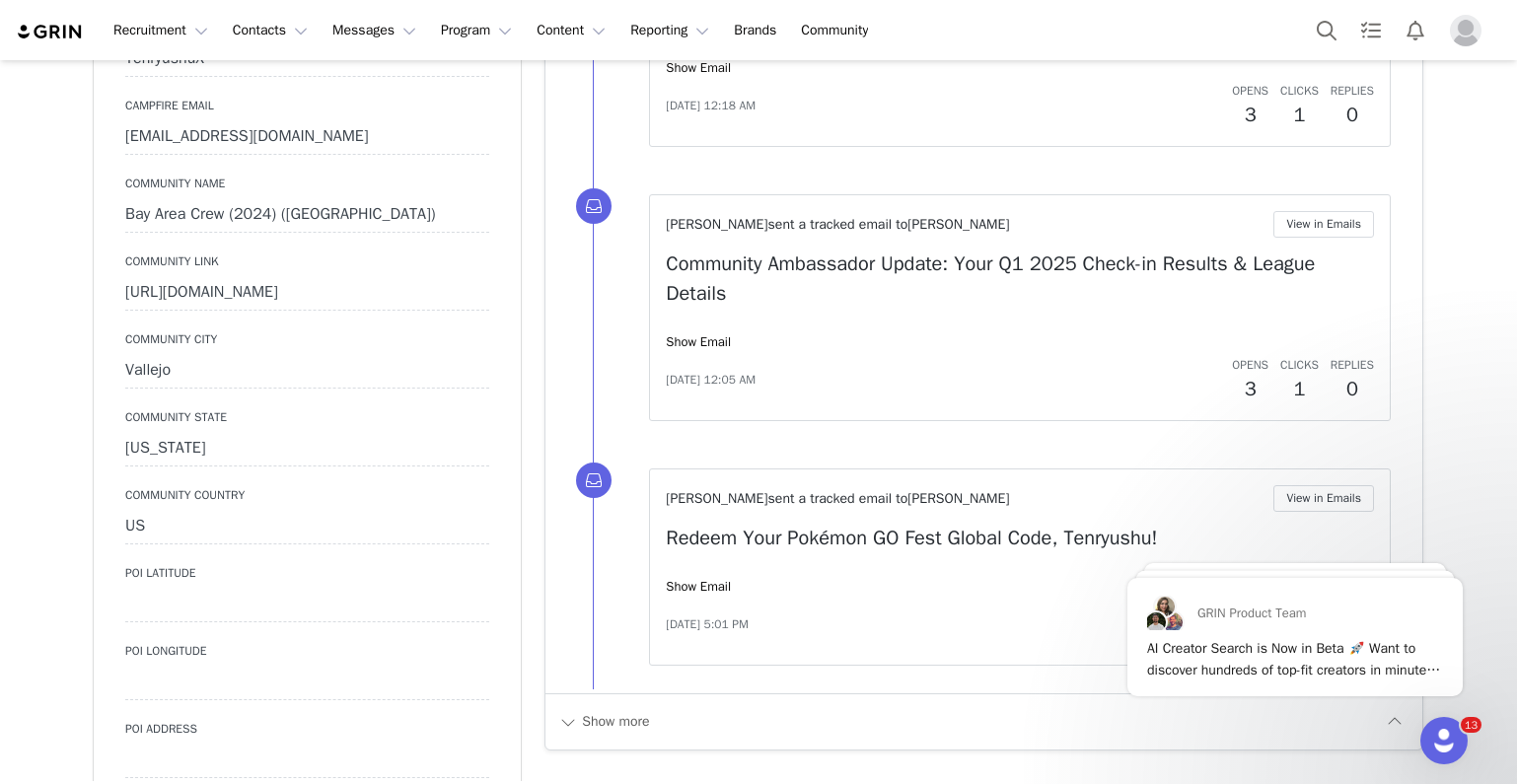 click on "Bay Area Crew (2024) ([GEOGRAPHIC_DATA])" at bounding box center [307, 215] 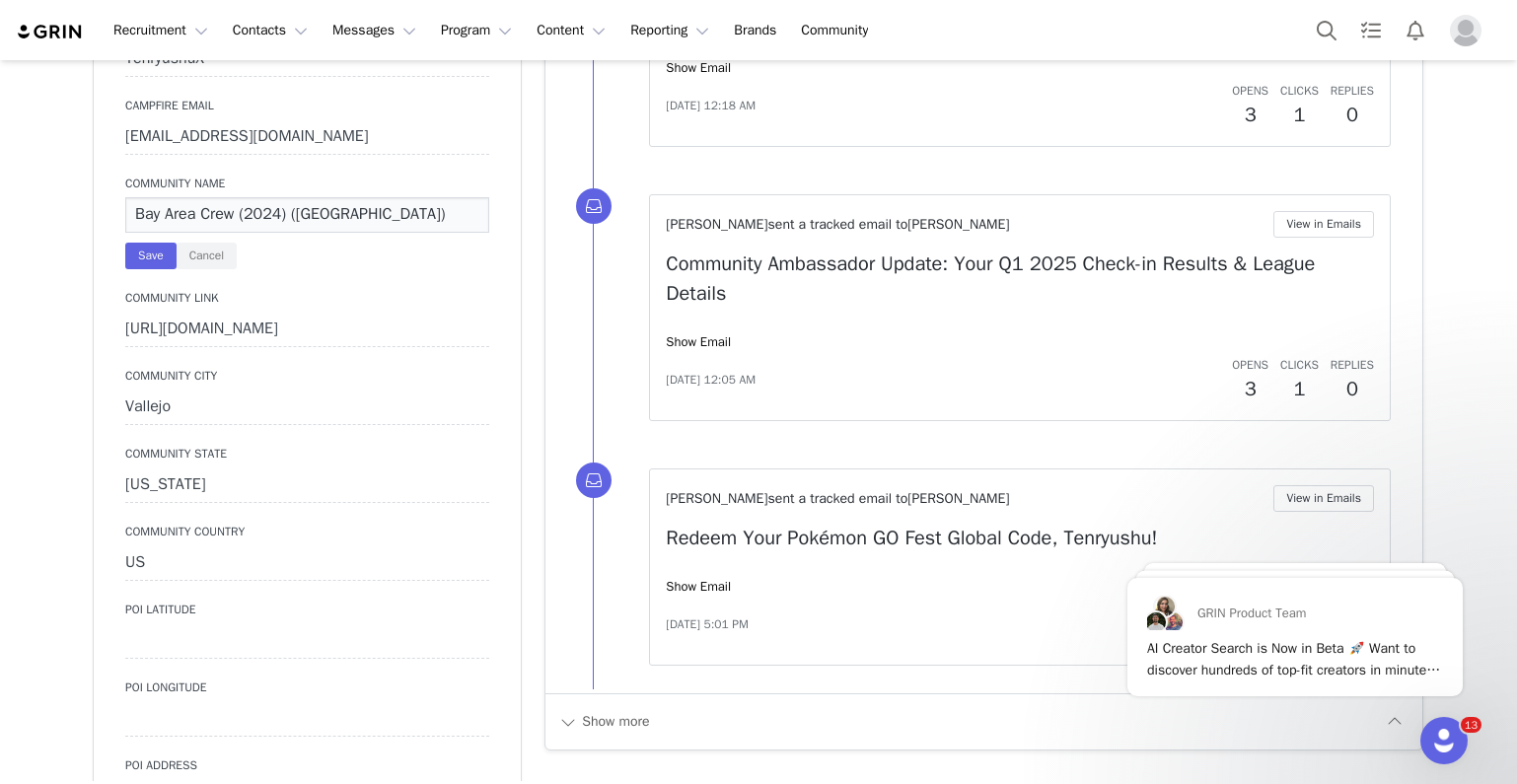 drag, startPoint x: 358, startPoint y: 199, endPoint x: 62, endPoint y: 194, distance: 296.04223 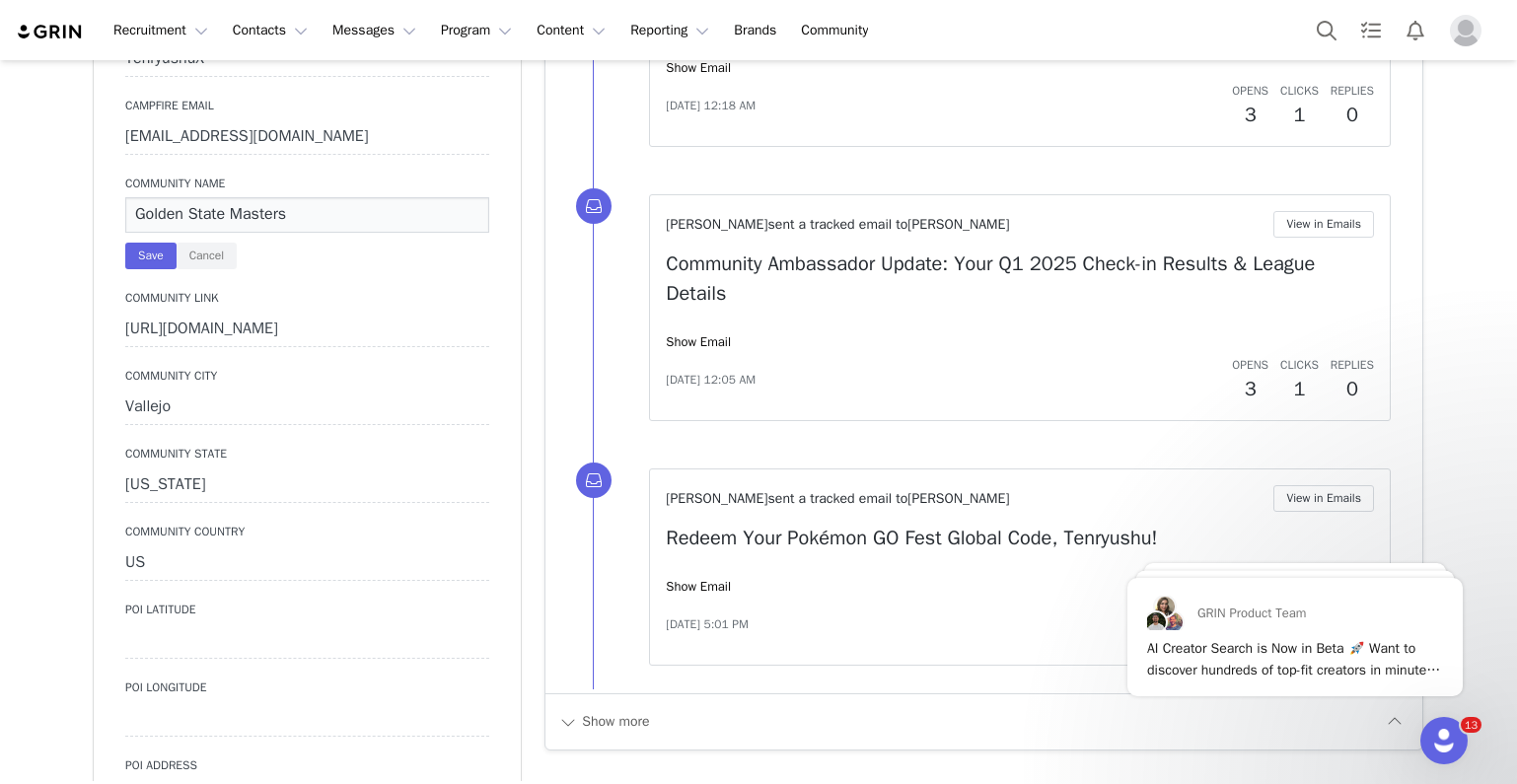 type on "Golden State Masters" 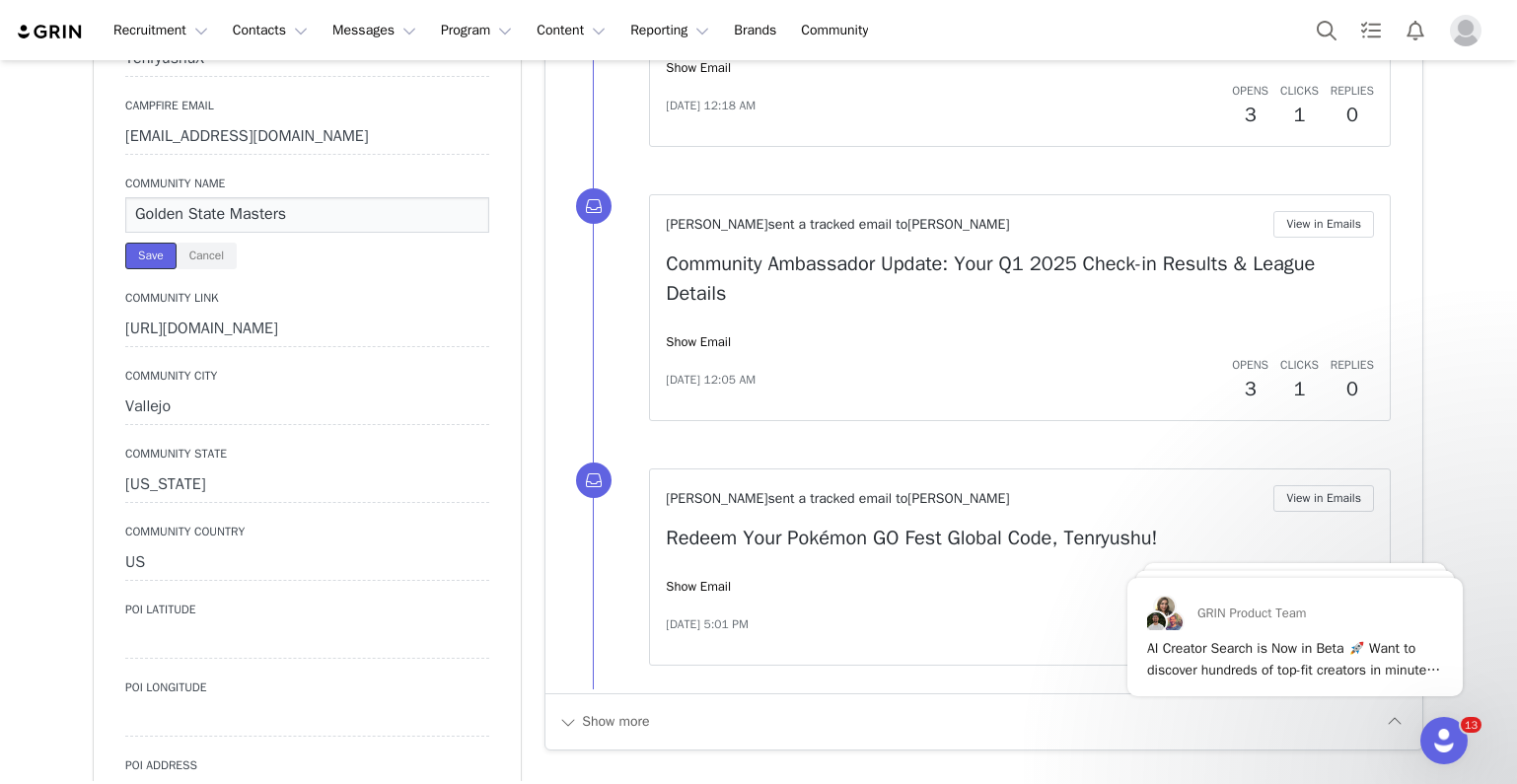 click on "Save" at bounding box center [151, 255] 